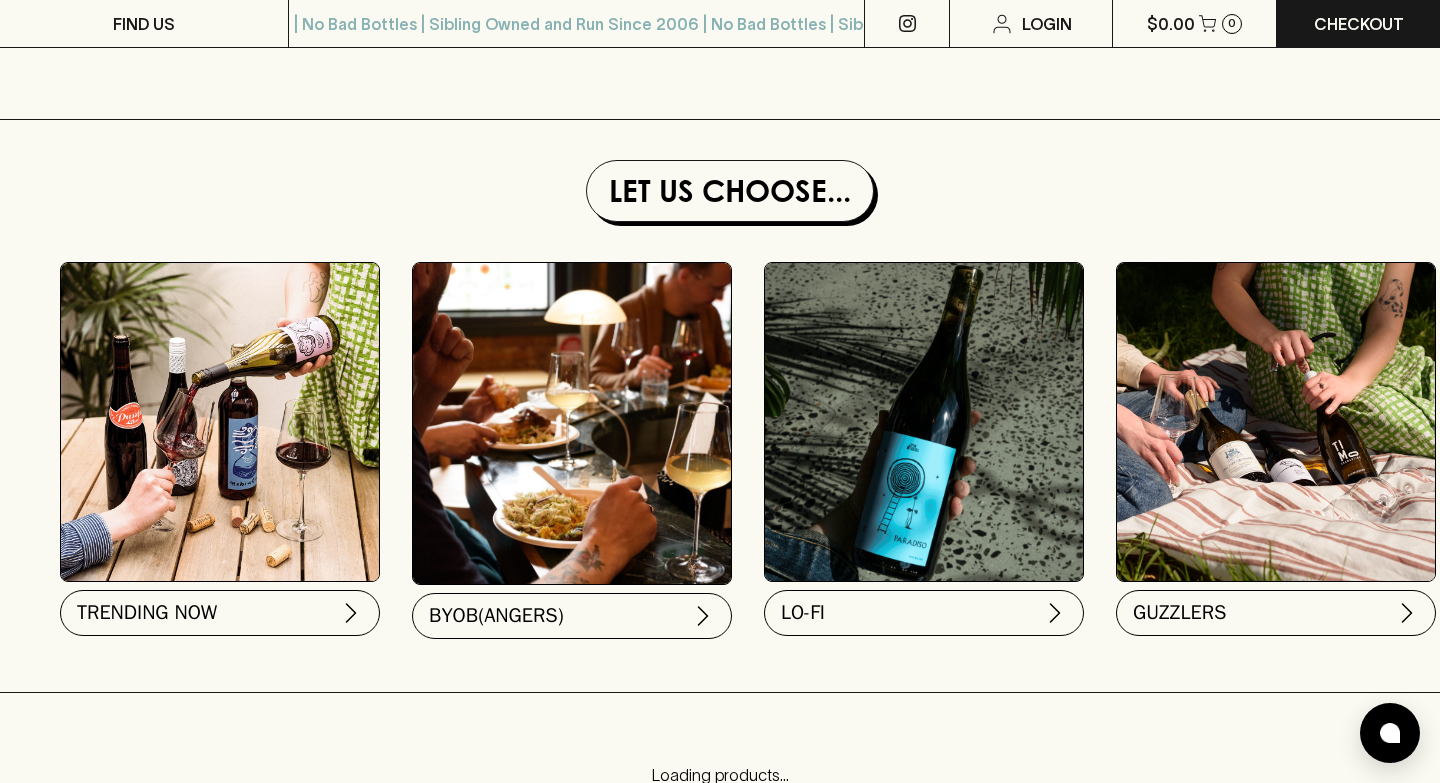 scroll, scrollTop: 1771, scrollLeft: 0, axis: vertical 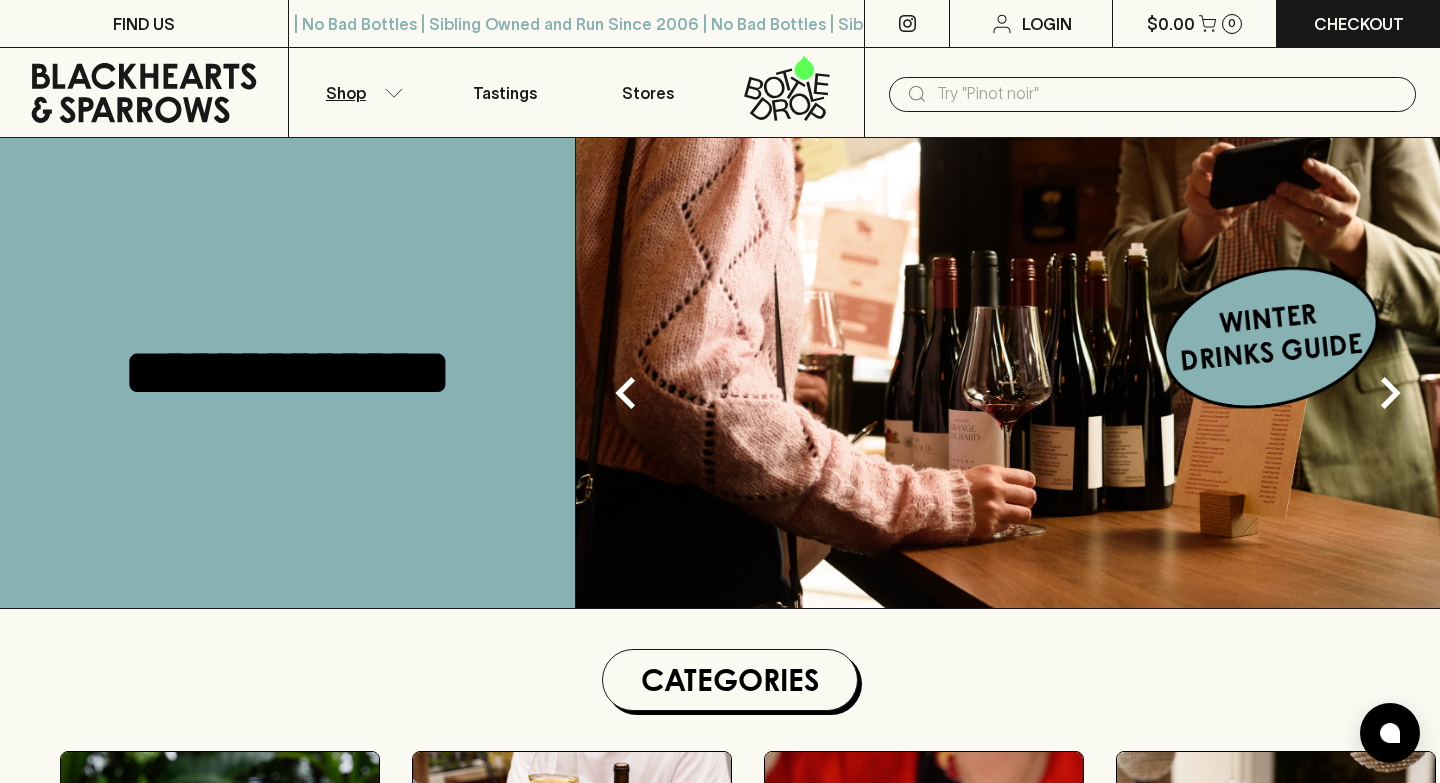 click on "Shop" at bounding box center [361, 92] 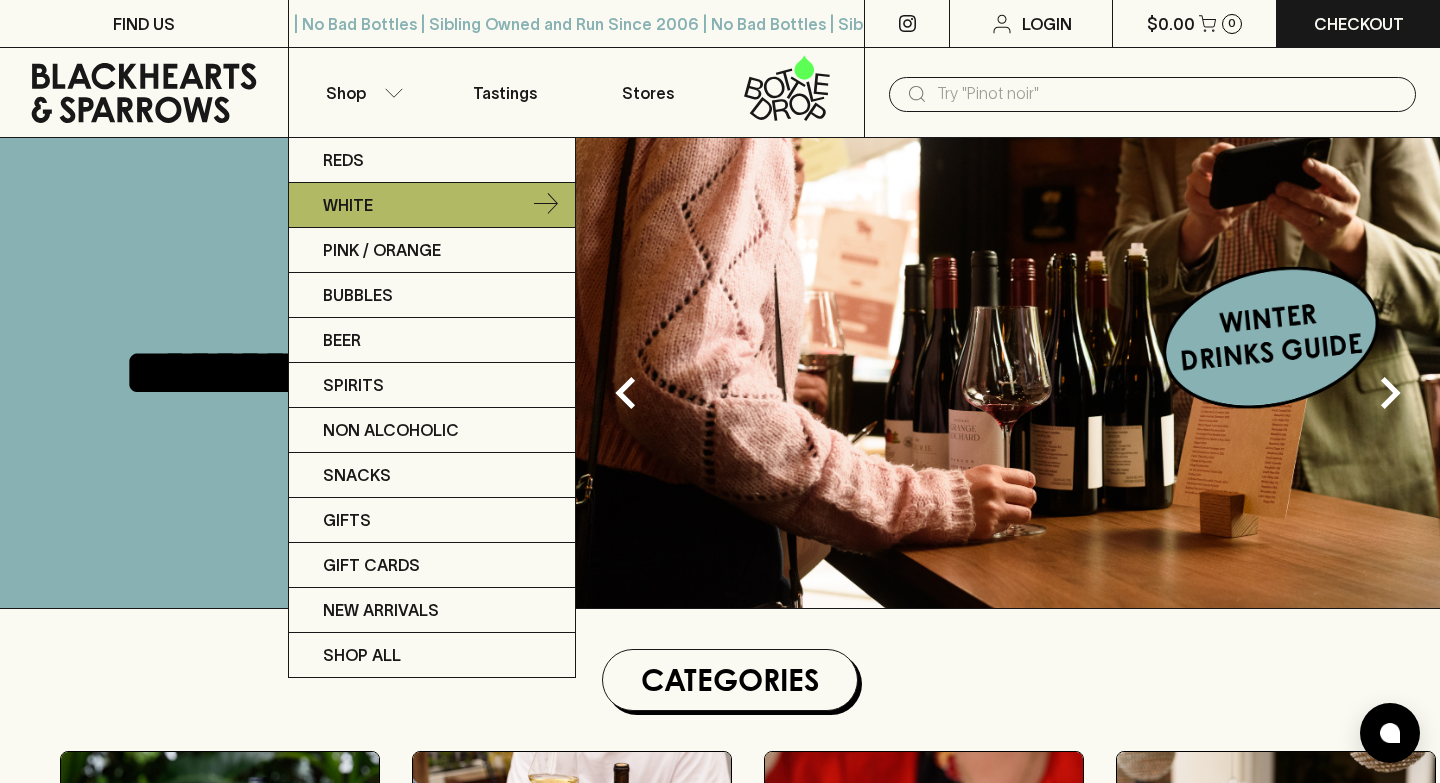 click on "White" at bounding box center (432, 205) 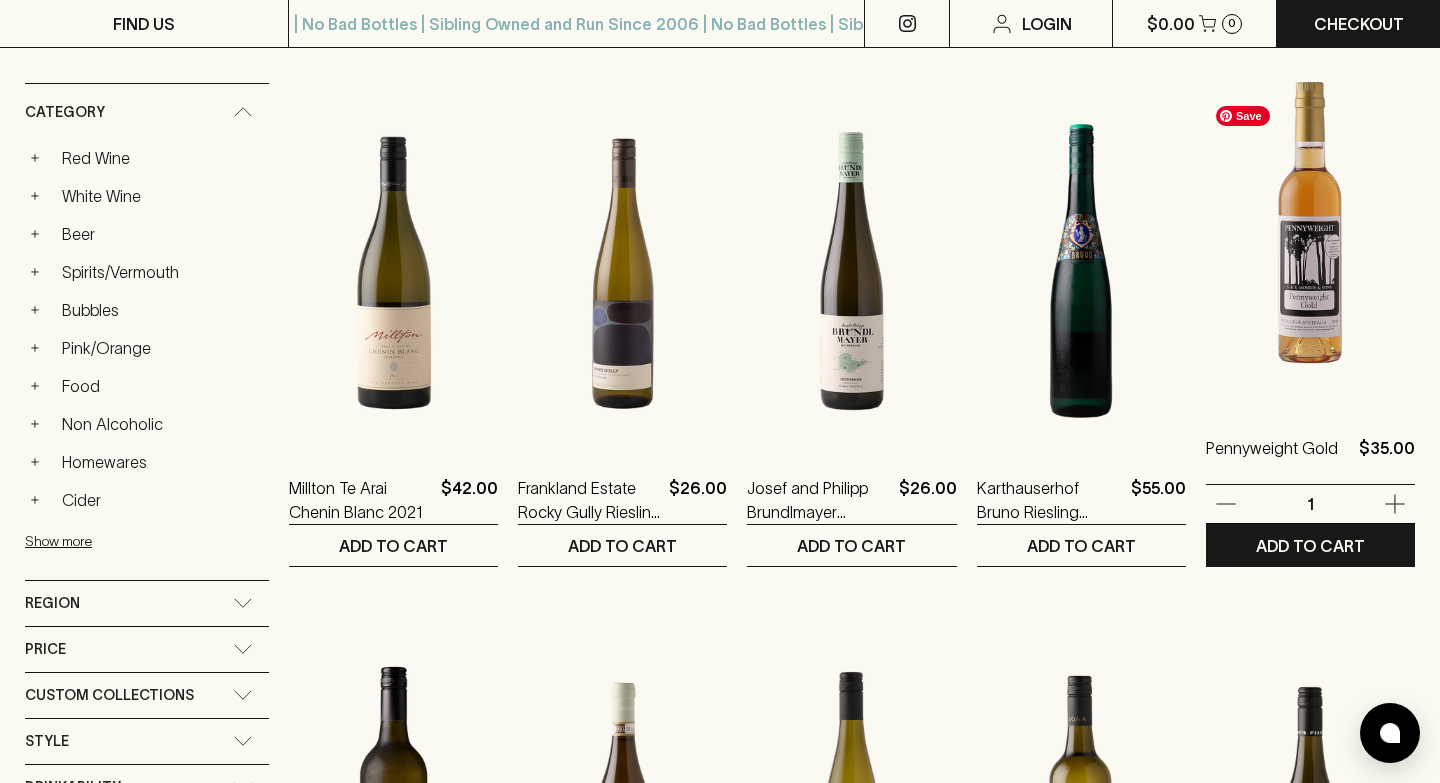 scroll, scrollTop: 332, scrollLeft: 0, axis: vertical 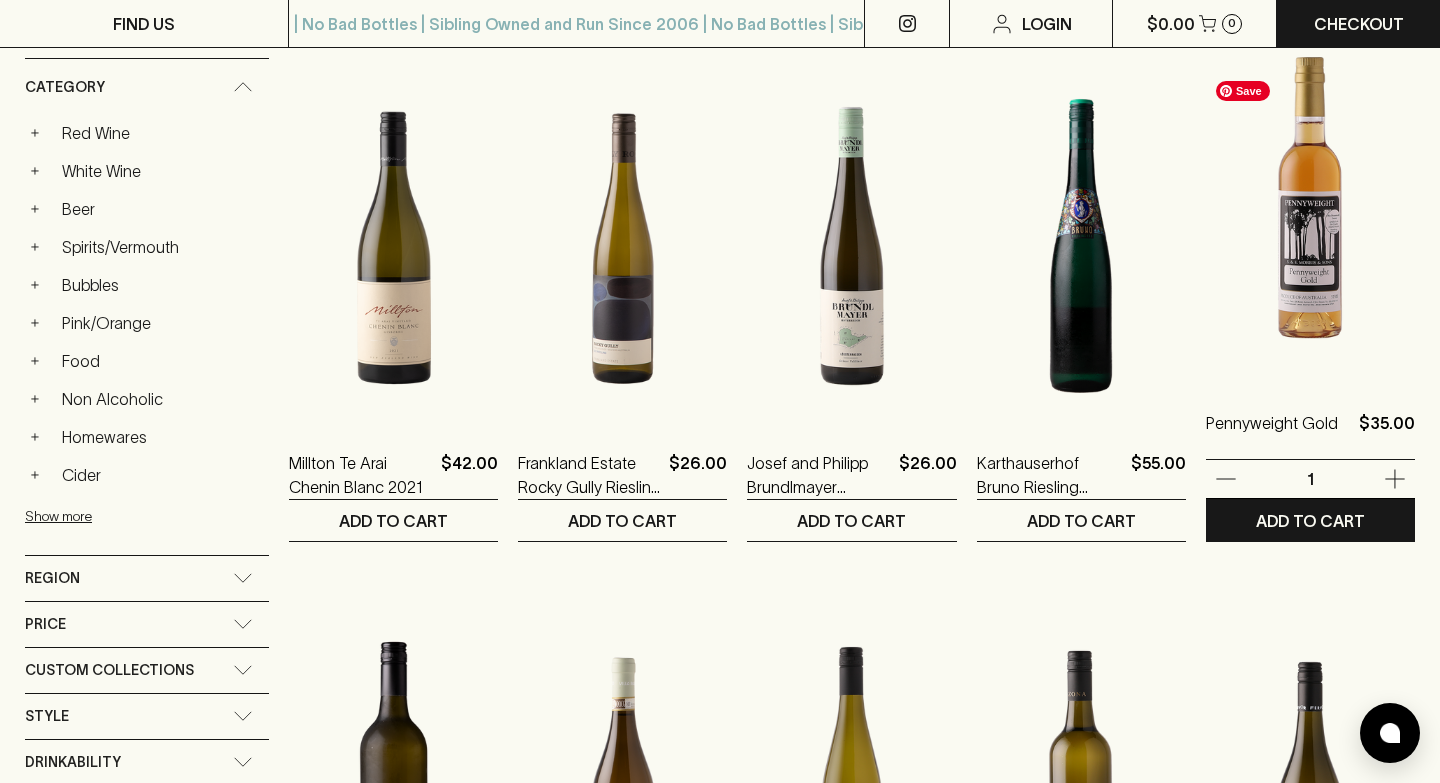 click at bounding box center (1310, 206) 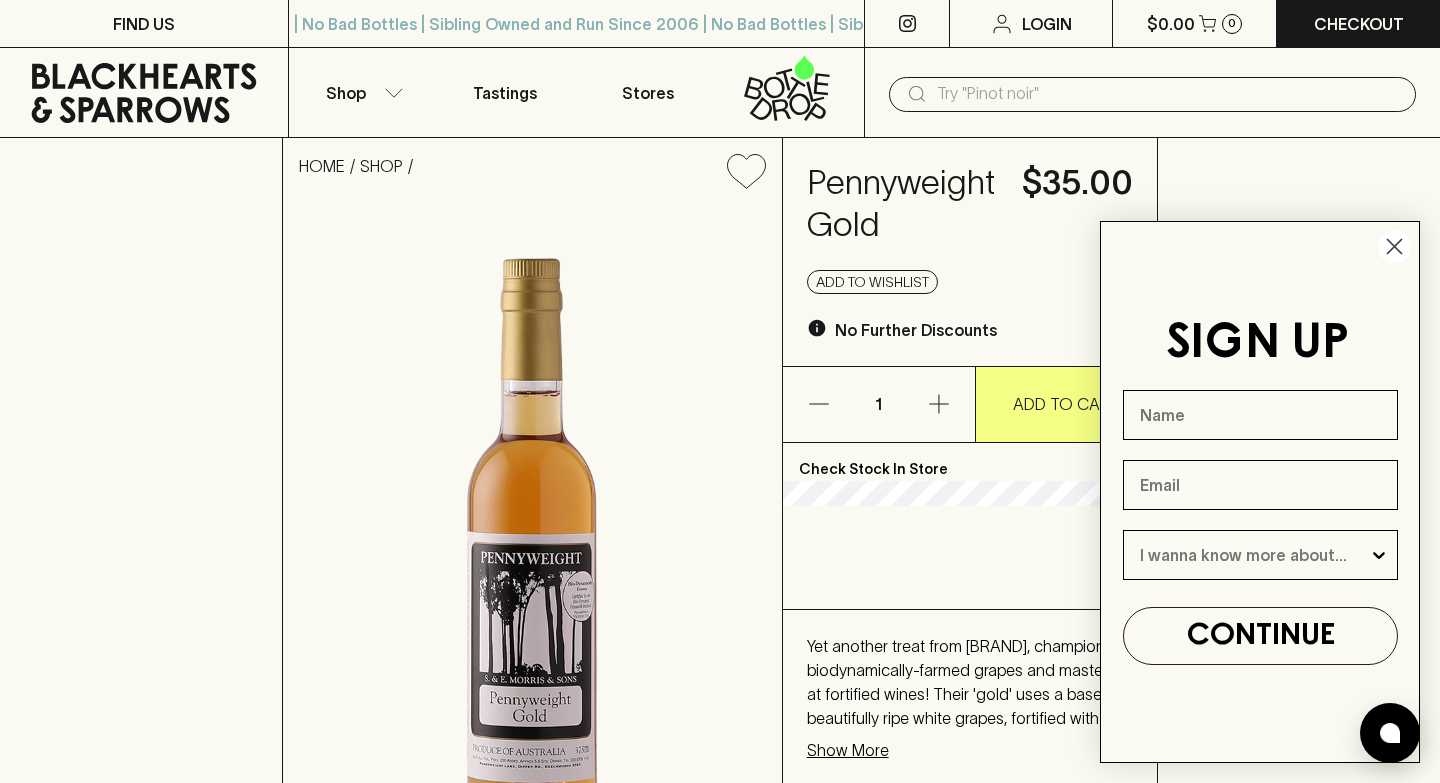 scroll, scrollTop: 34, scrollLeft: 0, axis: vertical 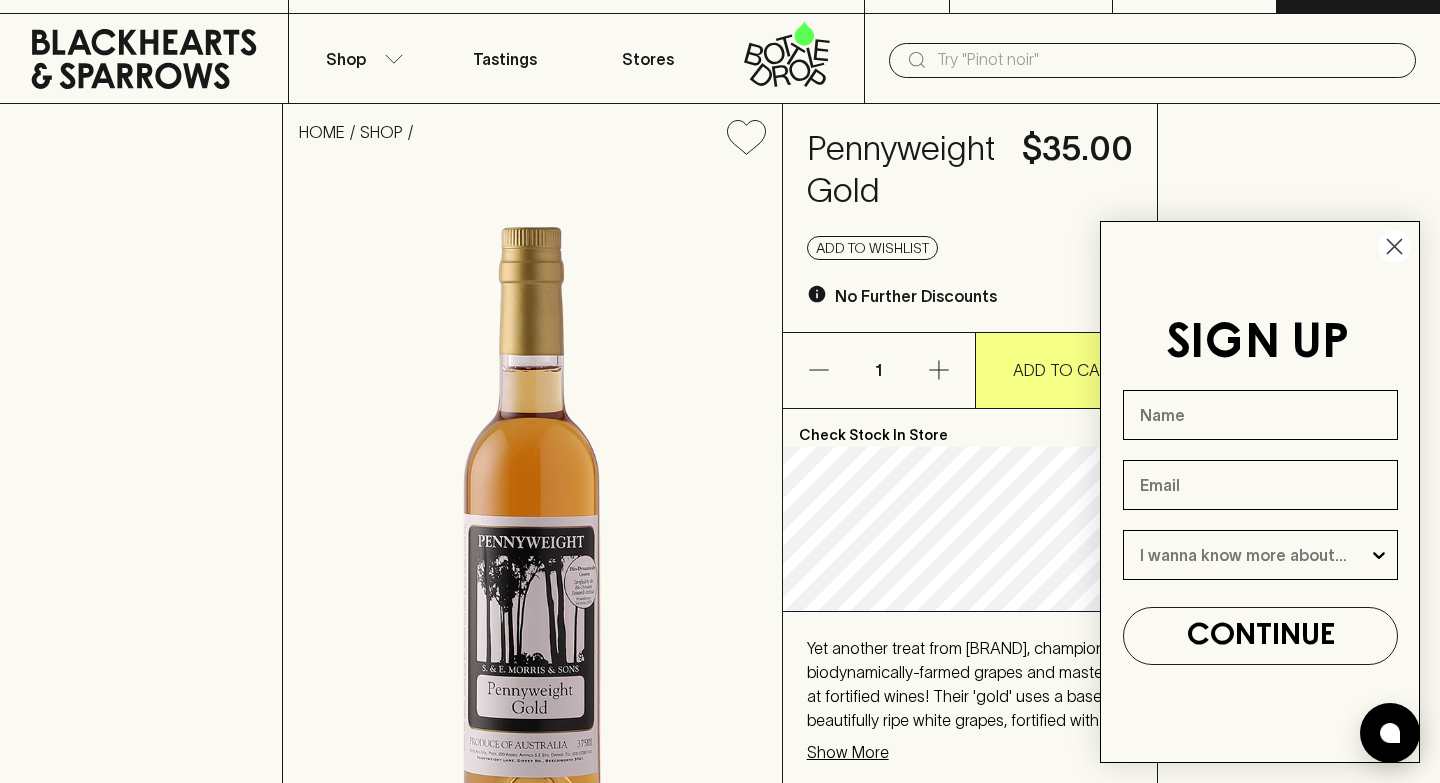 click 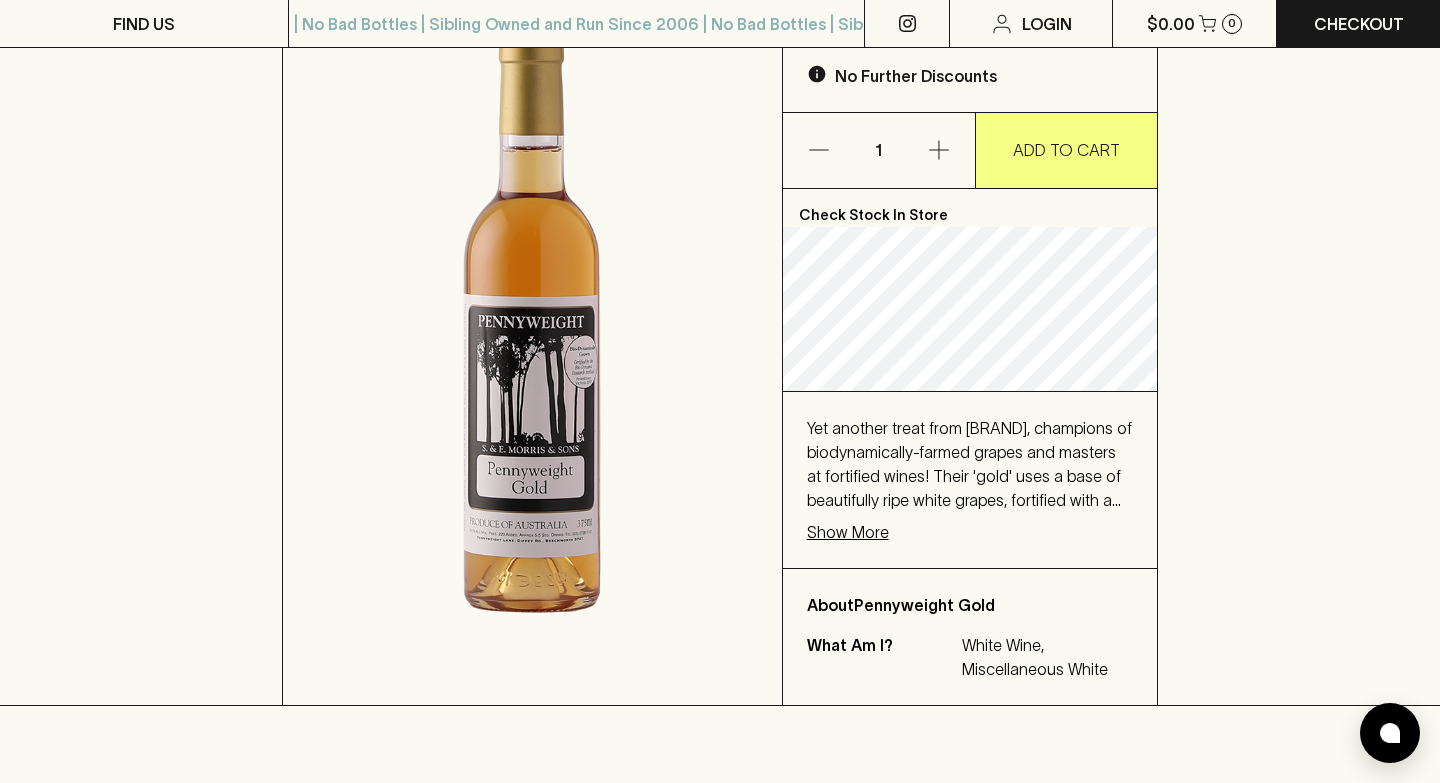scroll, scrollTop: 256, scrollLeft: 0, axis: vertical 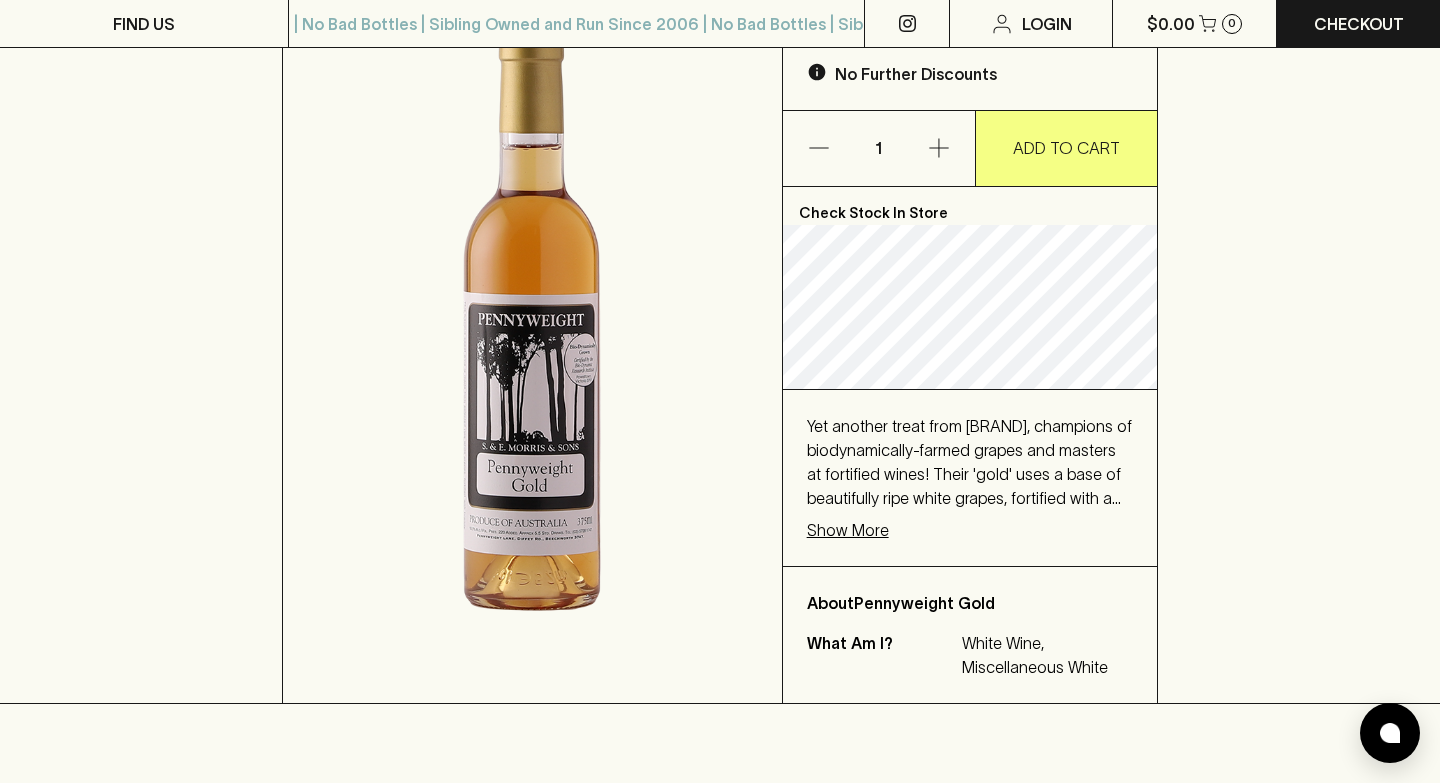 click on "Show More" at bounding box center (848, 530) 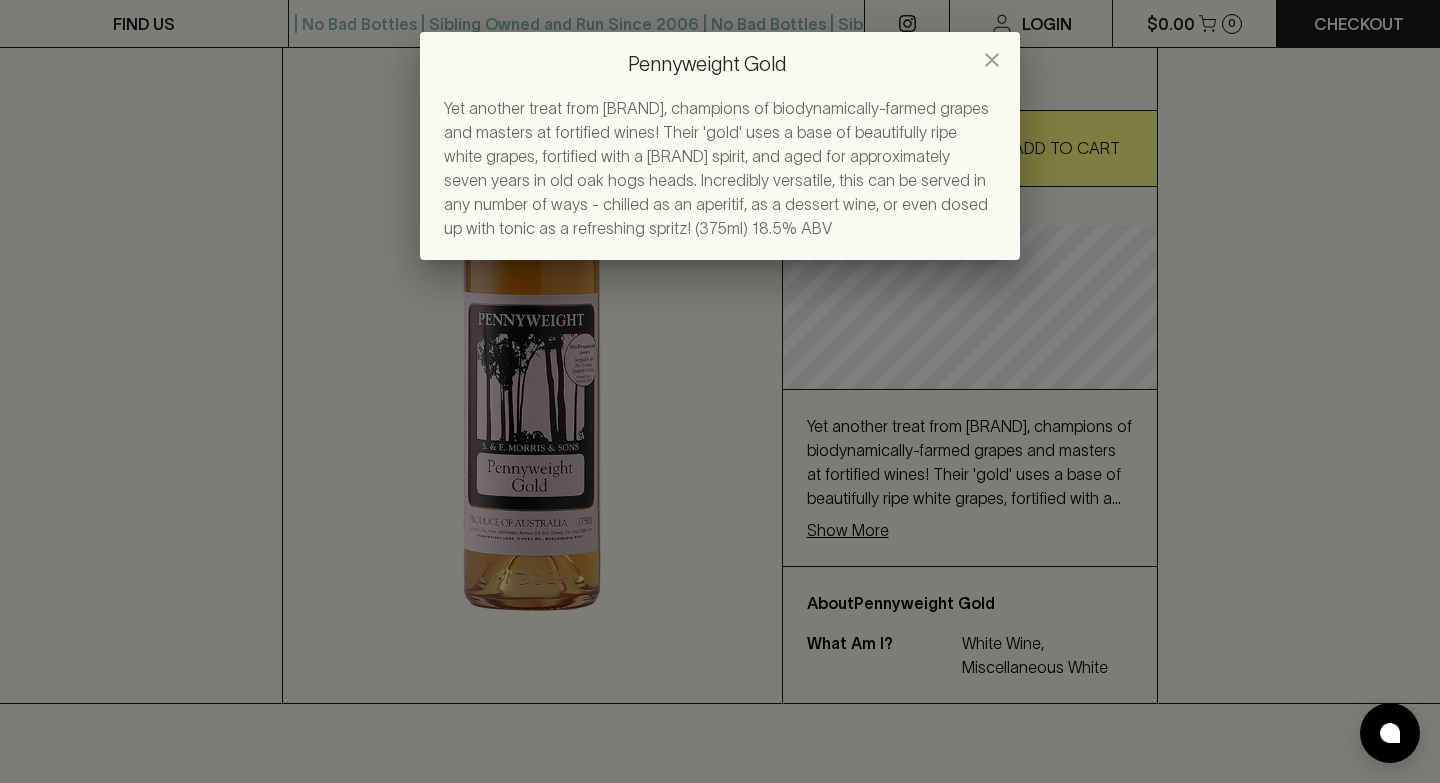 click 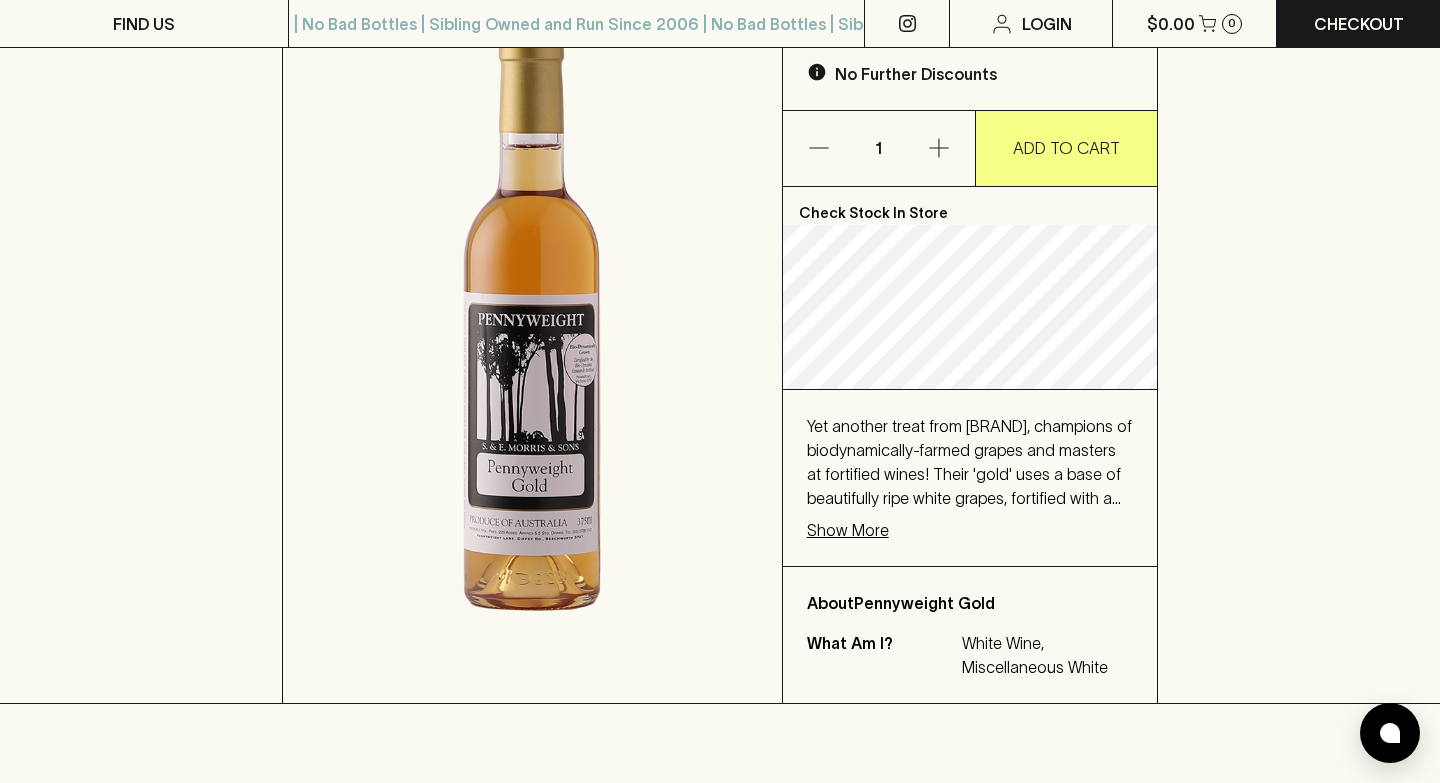 scroll, scrollTop: 0, scrollLeft: 0, axis: both 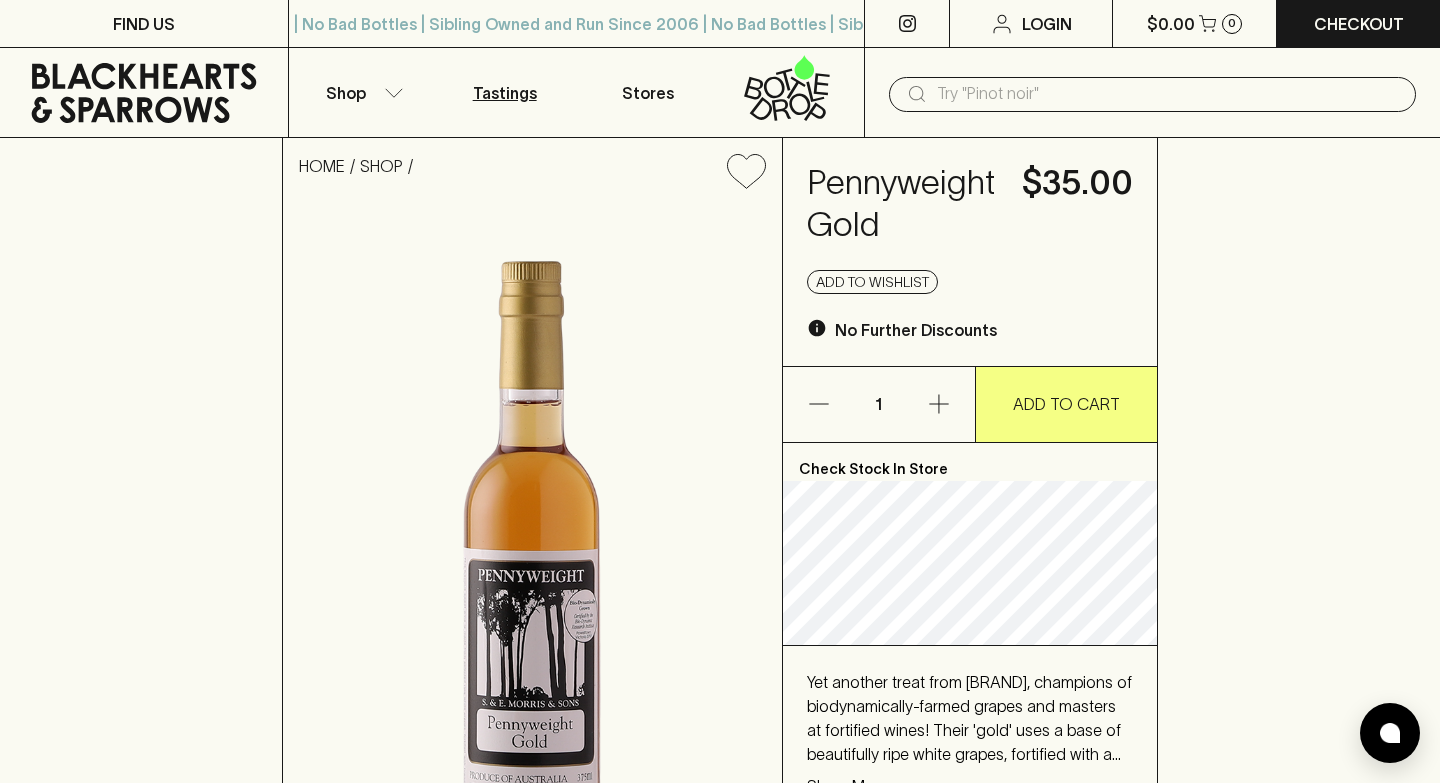 click on "Tastings" at bounding box center (505, 93) 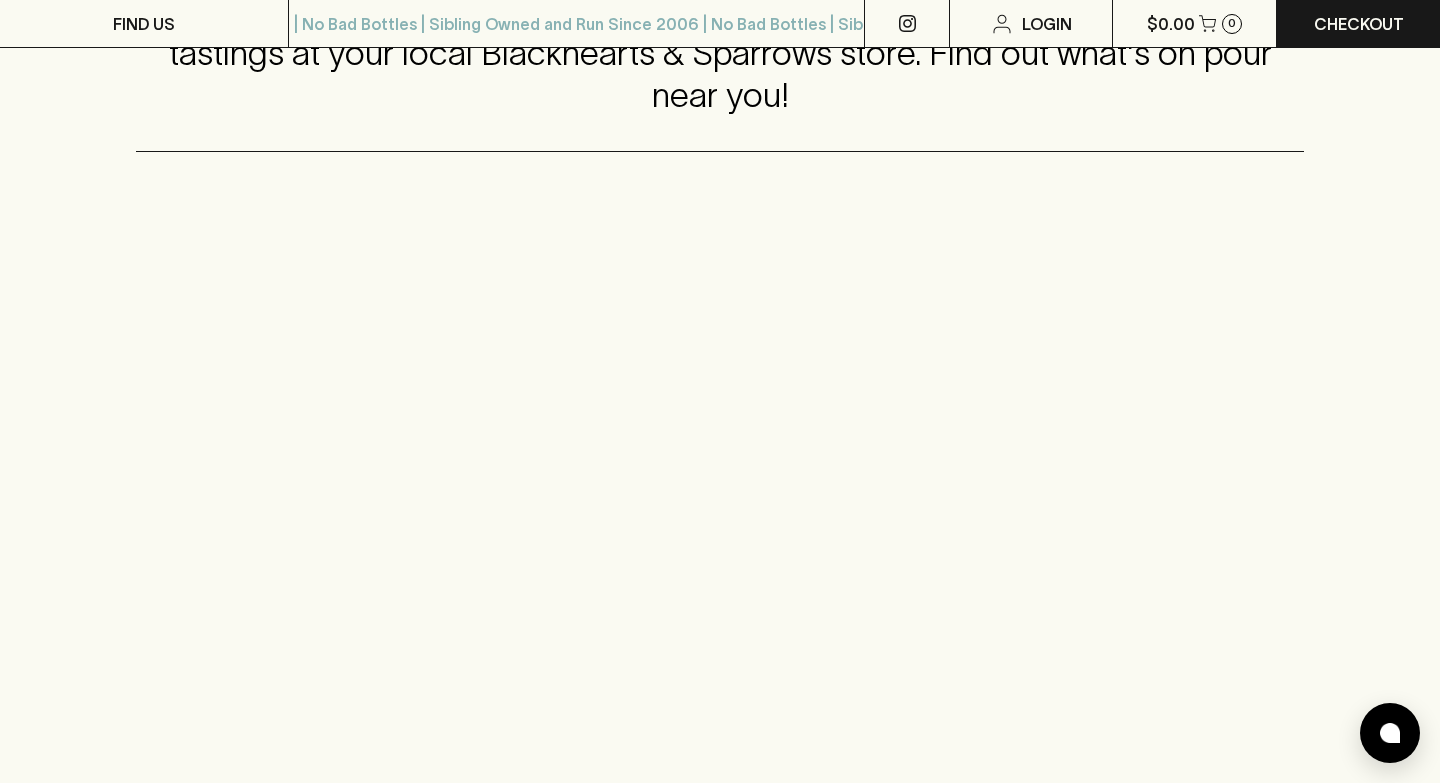 scroll, scrollTop: 0, scrollLeft: 0, axis: both 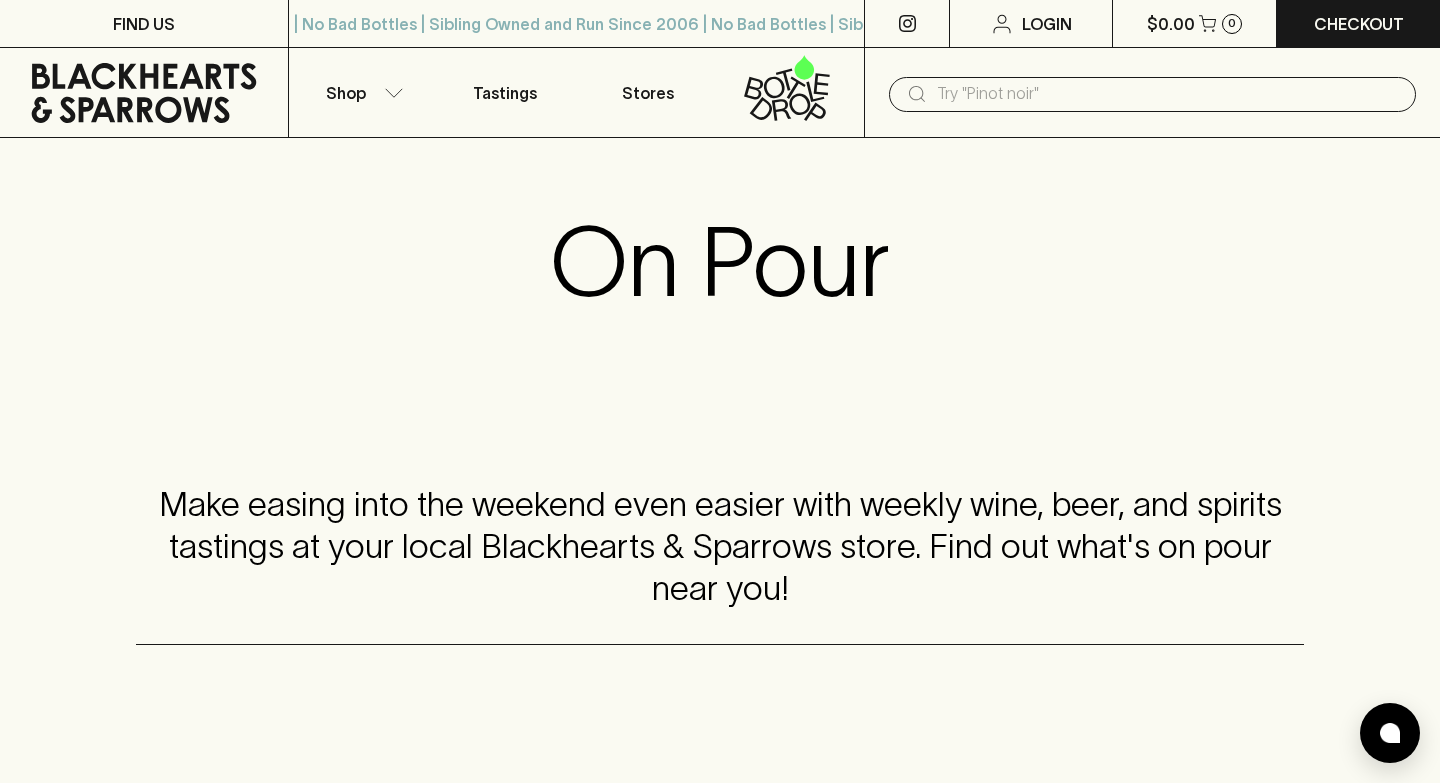 click 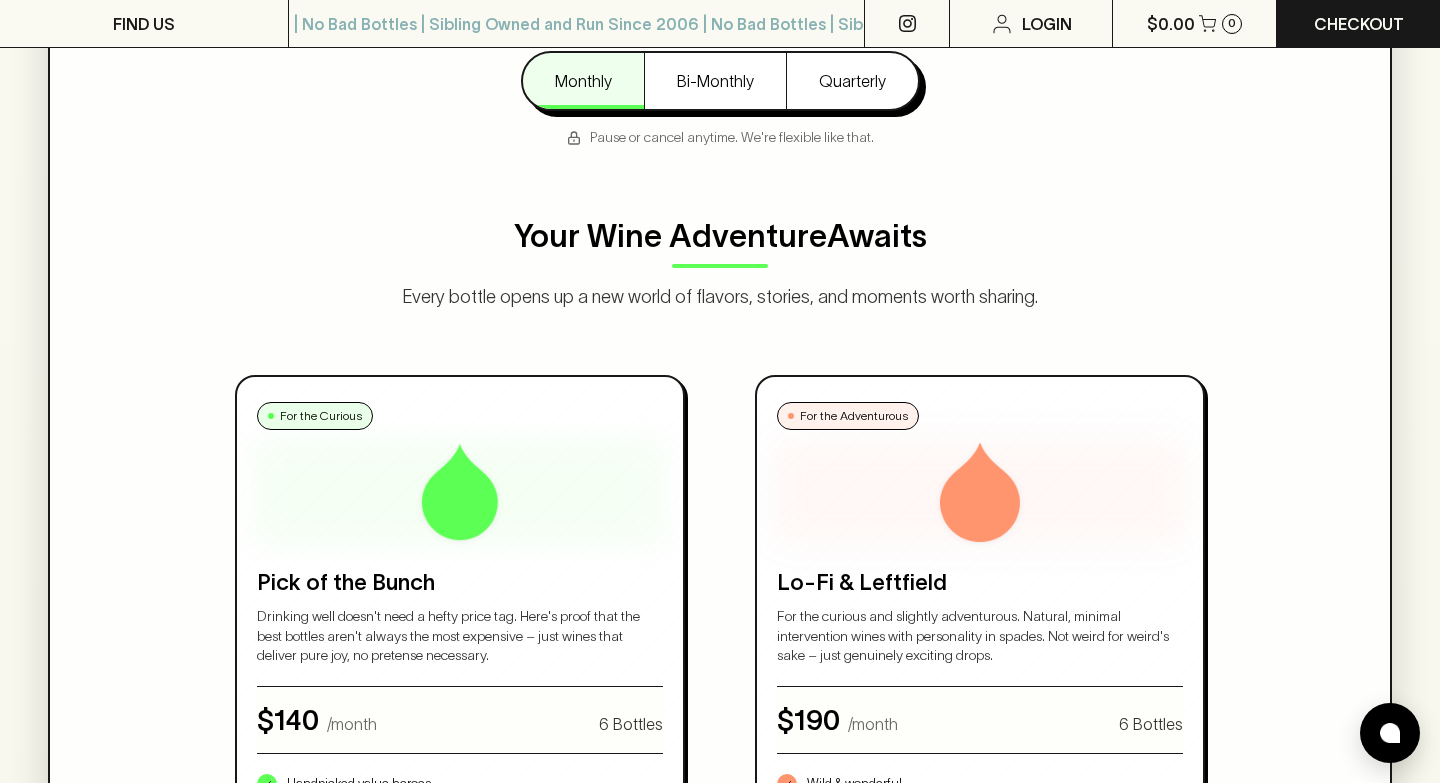 scroll, scrollTop: 846, scrollLeft: 0, axis: vertical 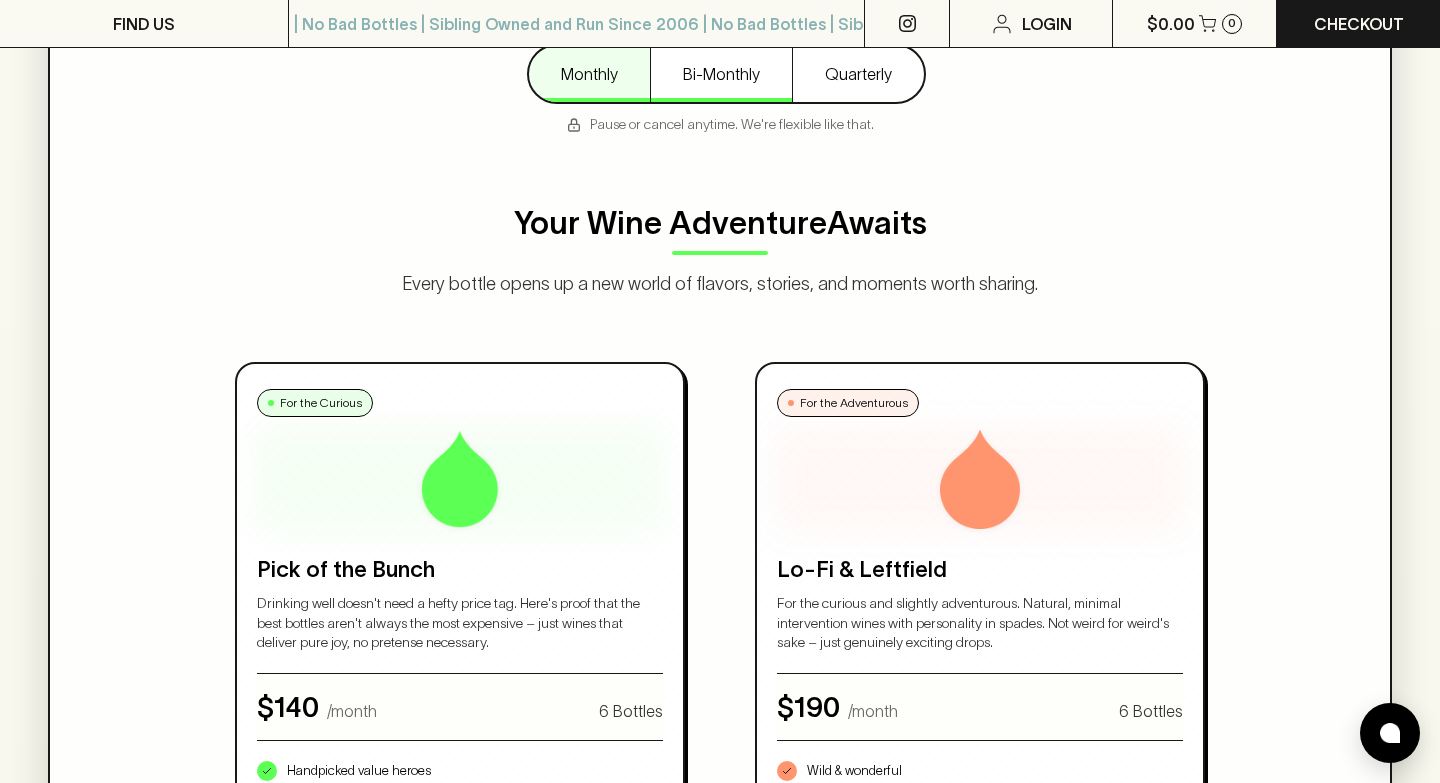 click on "Bi-Monthly" at bounding box center (721, 74) 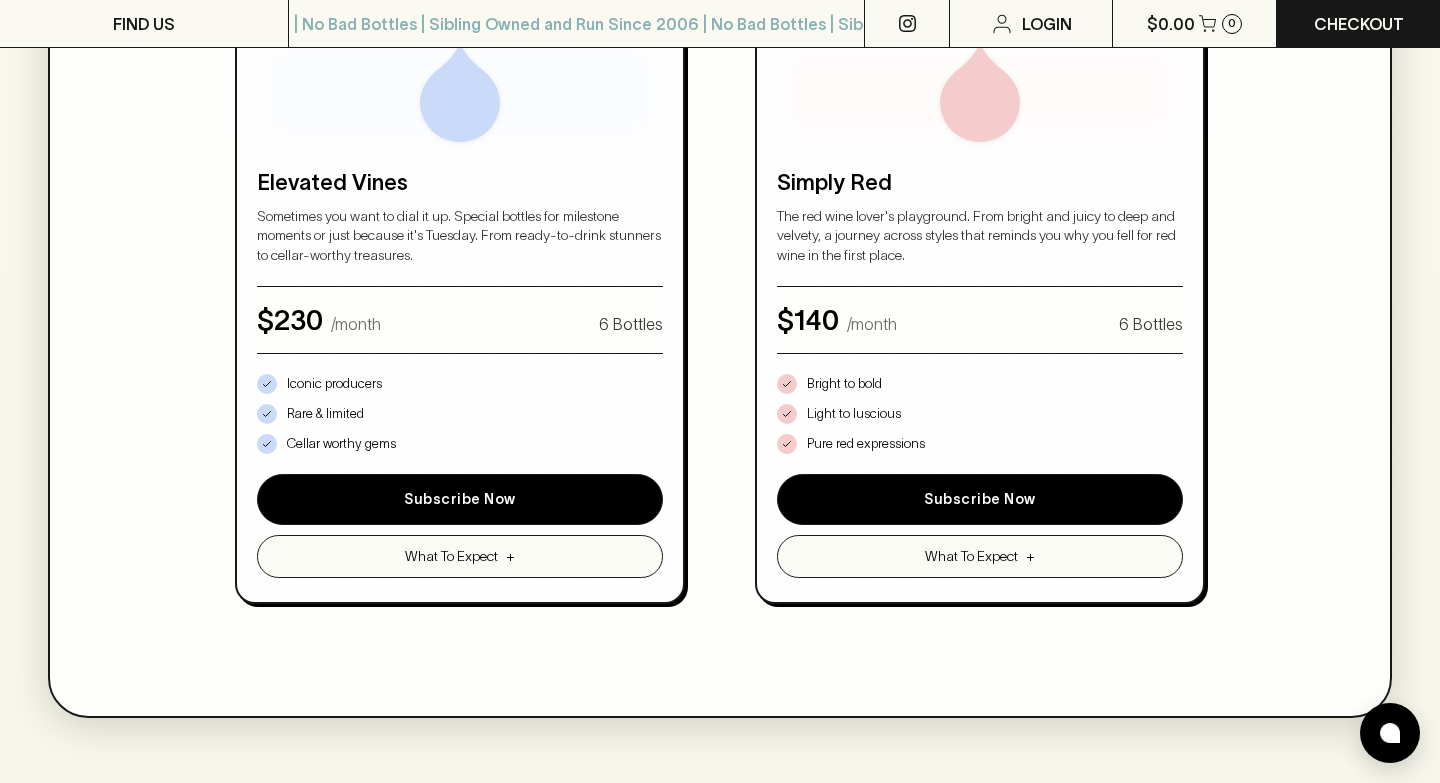 scroll, scrollTop: 0, scrollLeft: 0, axis: both 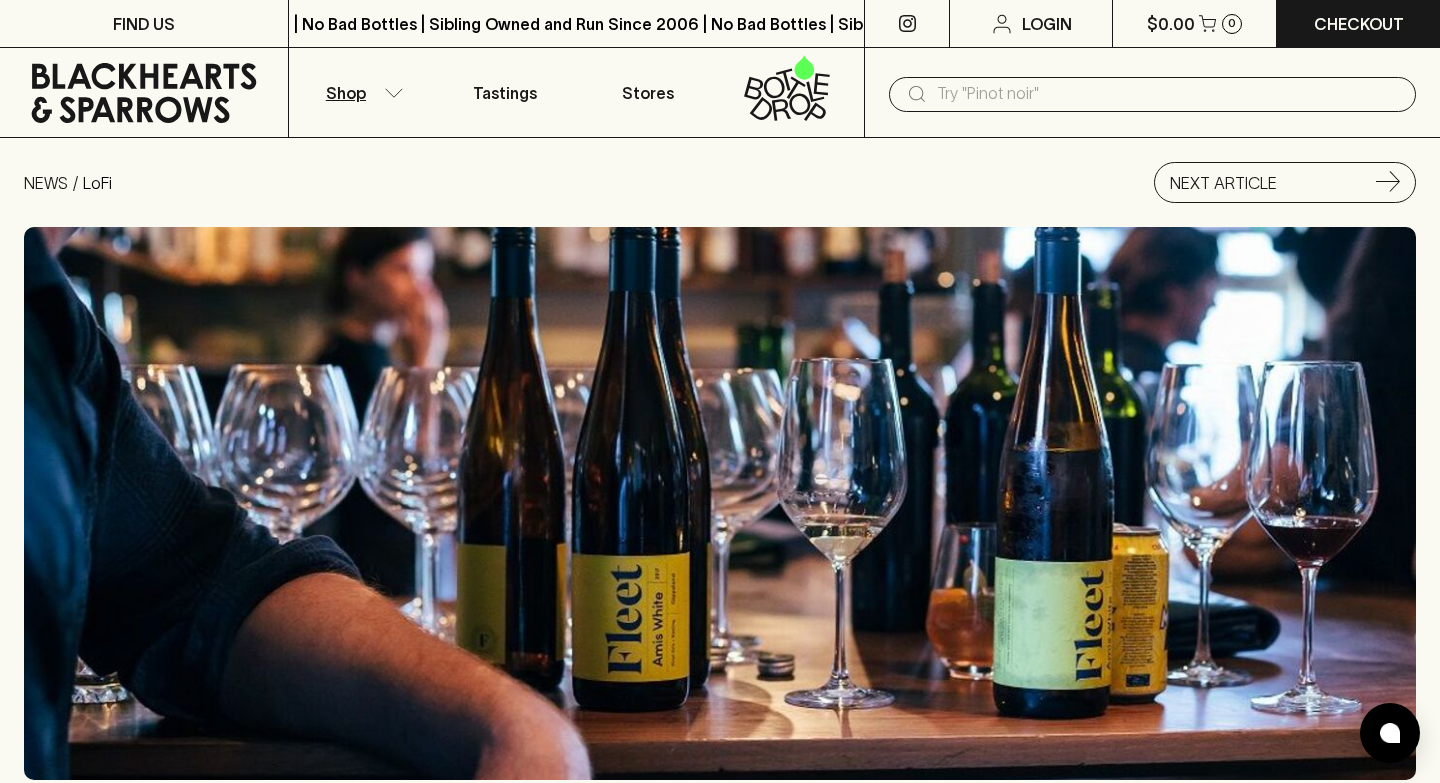 click on "Shop" at bounding box center [361, 92] 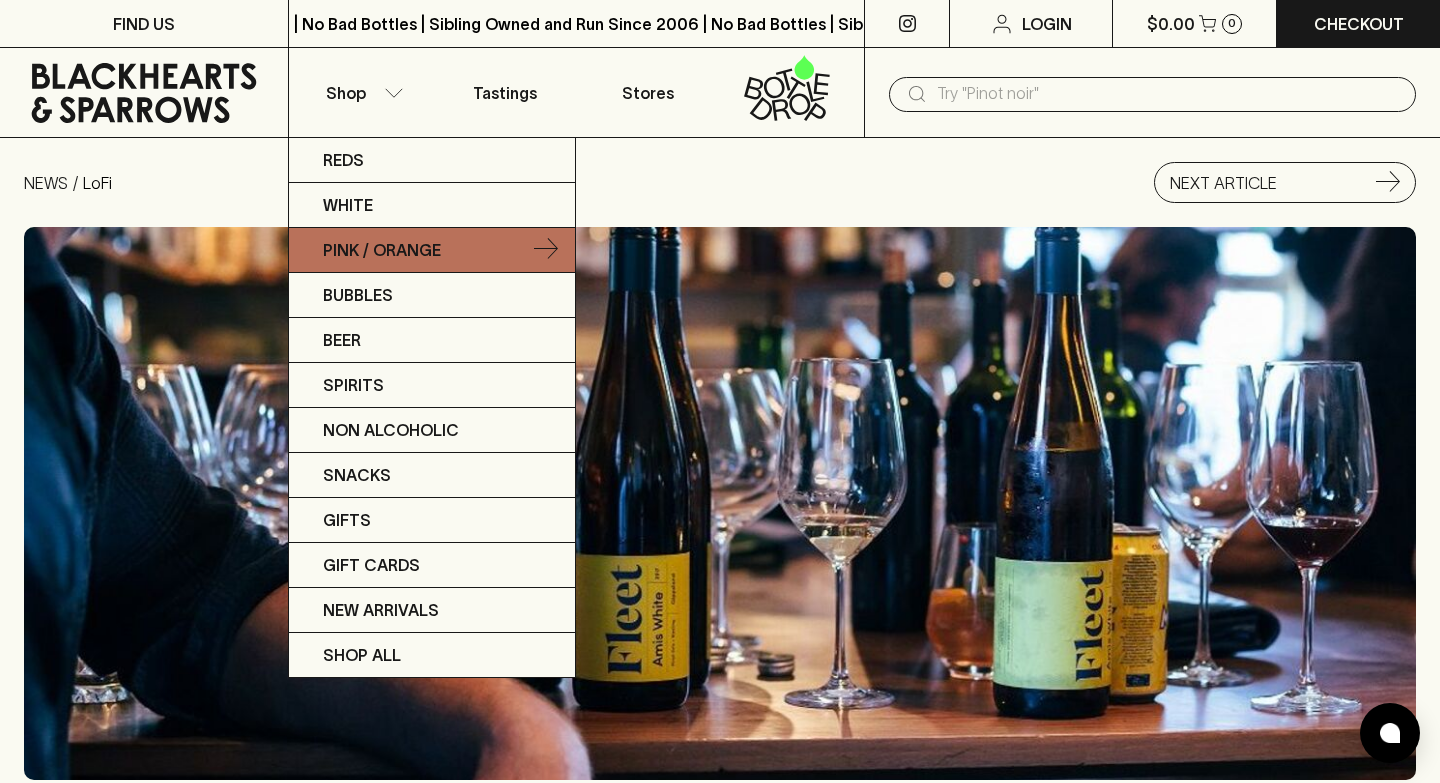 click on "Pink / Orange" at bounding box center [382, 250] 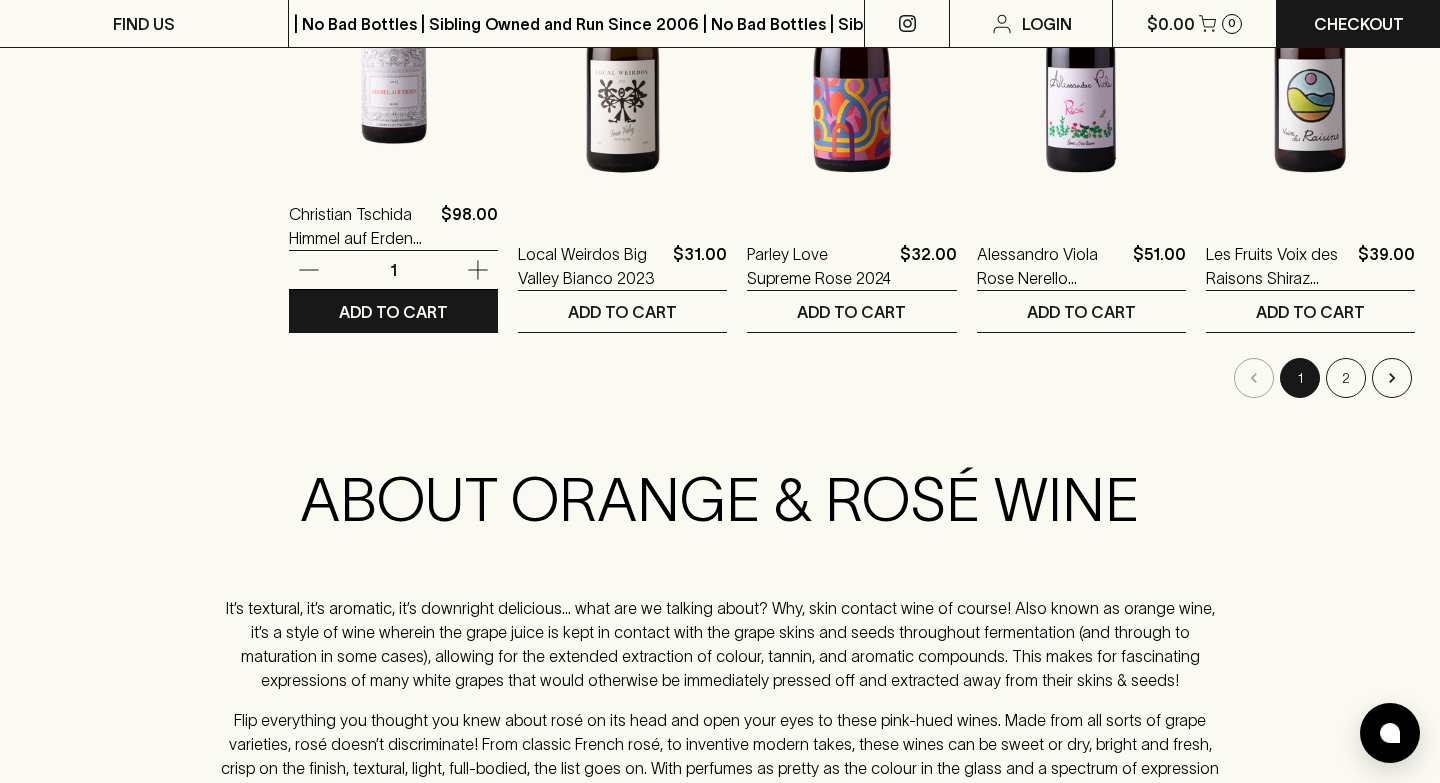 scroll, scrollTop: 2192, scrollLeft: 0, axis: vertical 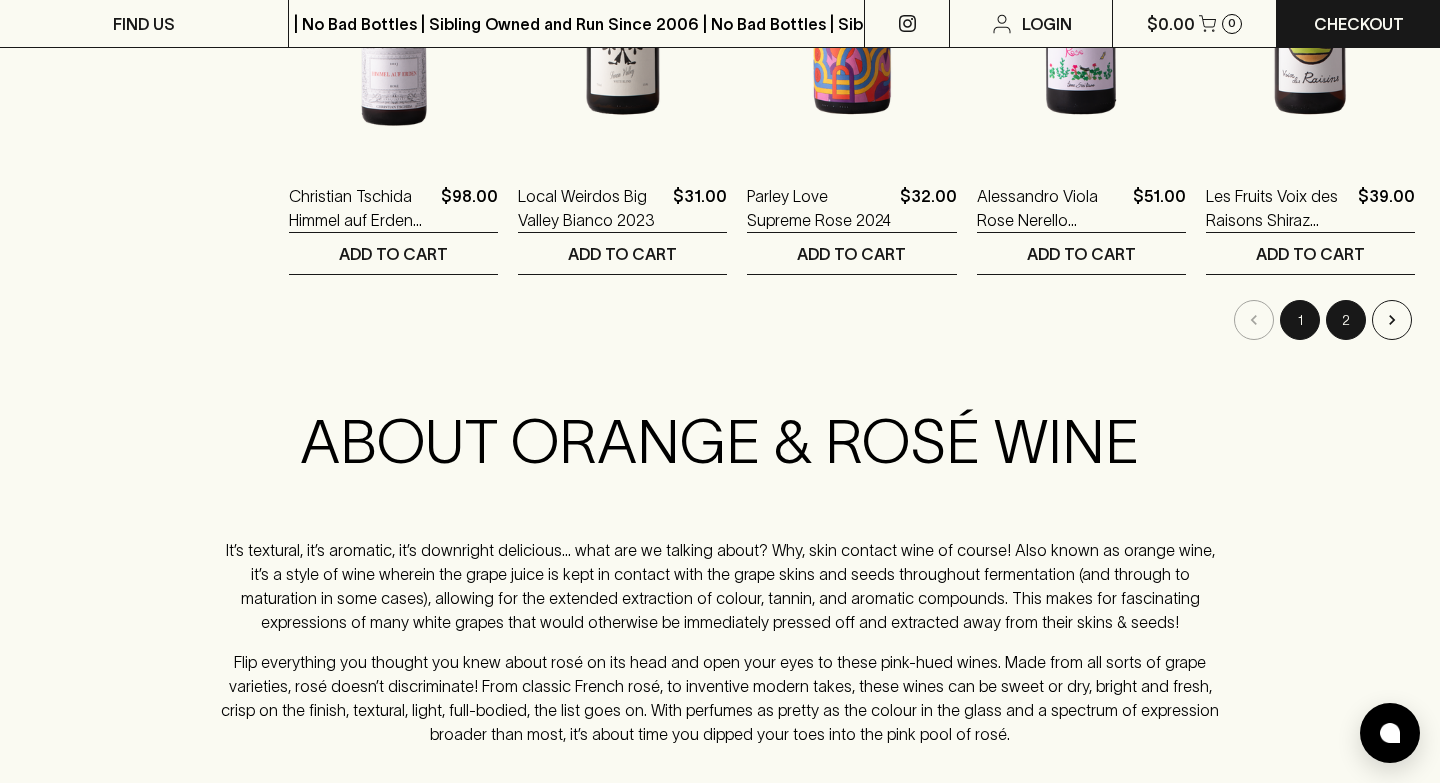 click on "2" at bounding box center [1346, 320] 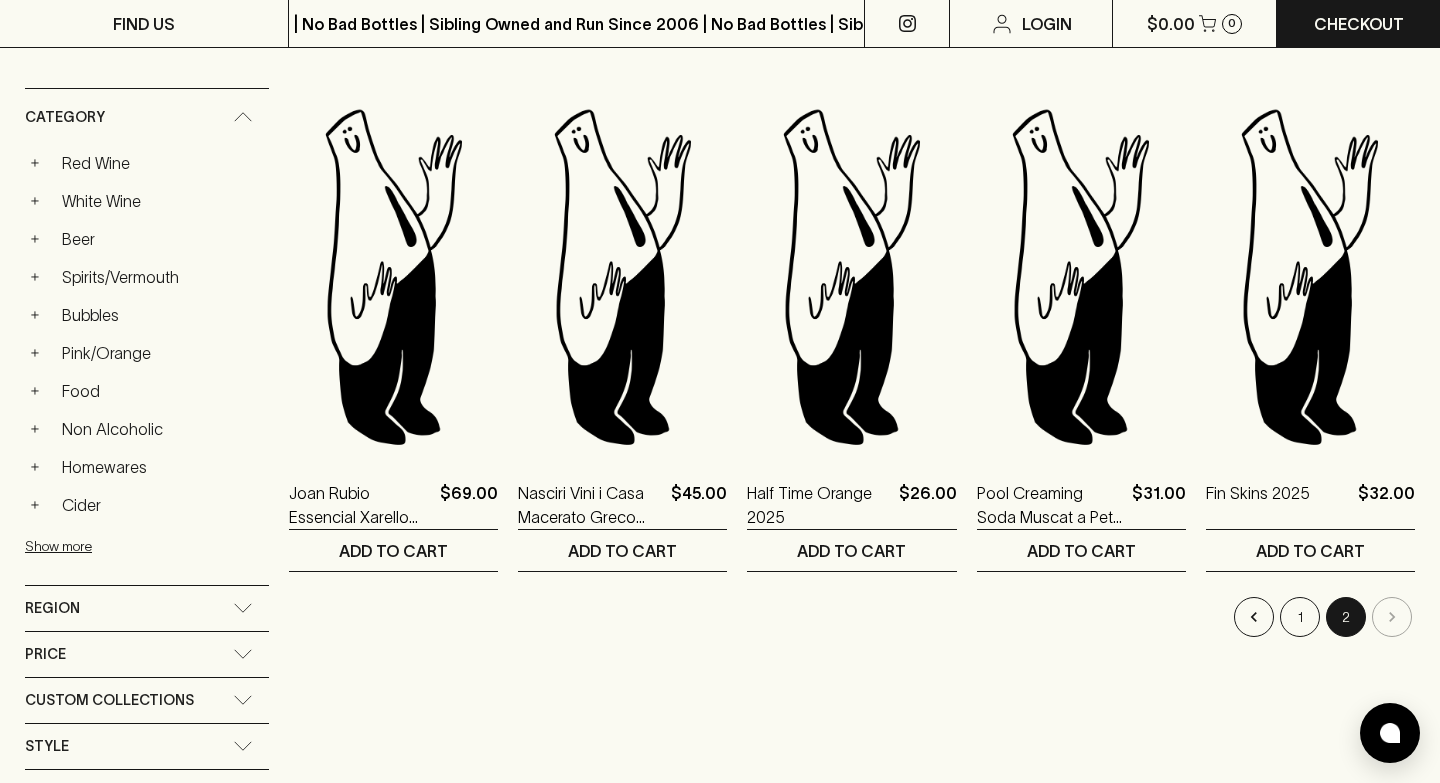scroll, scrollTop: 298, scrollLeft: 0, axis: vertical 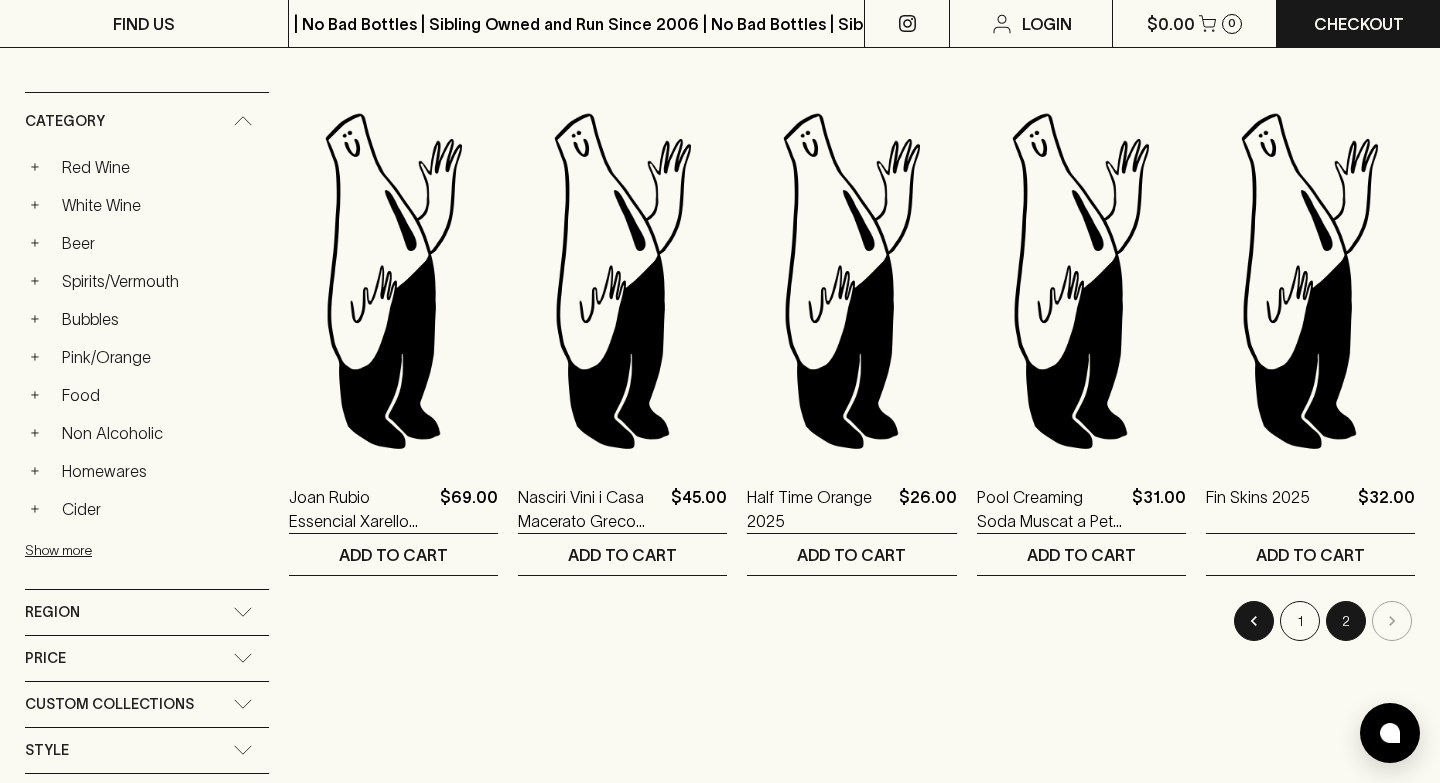 click at bounding box center (1254, 621) 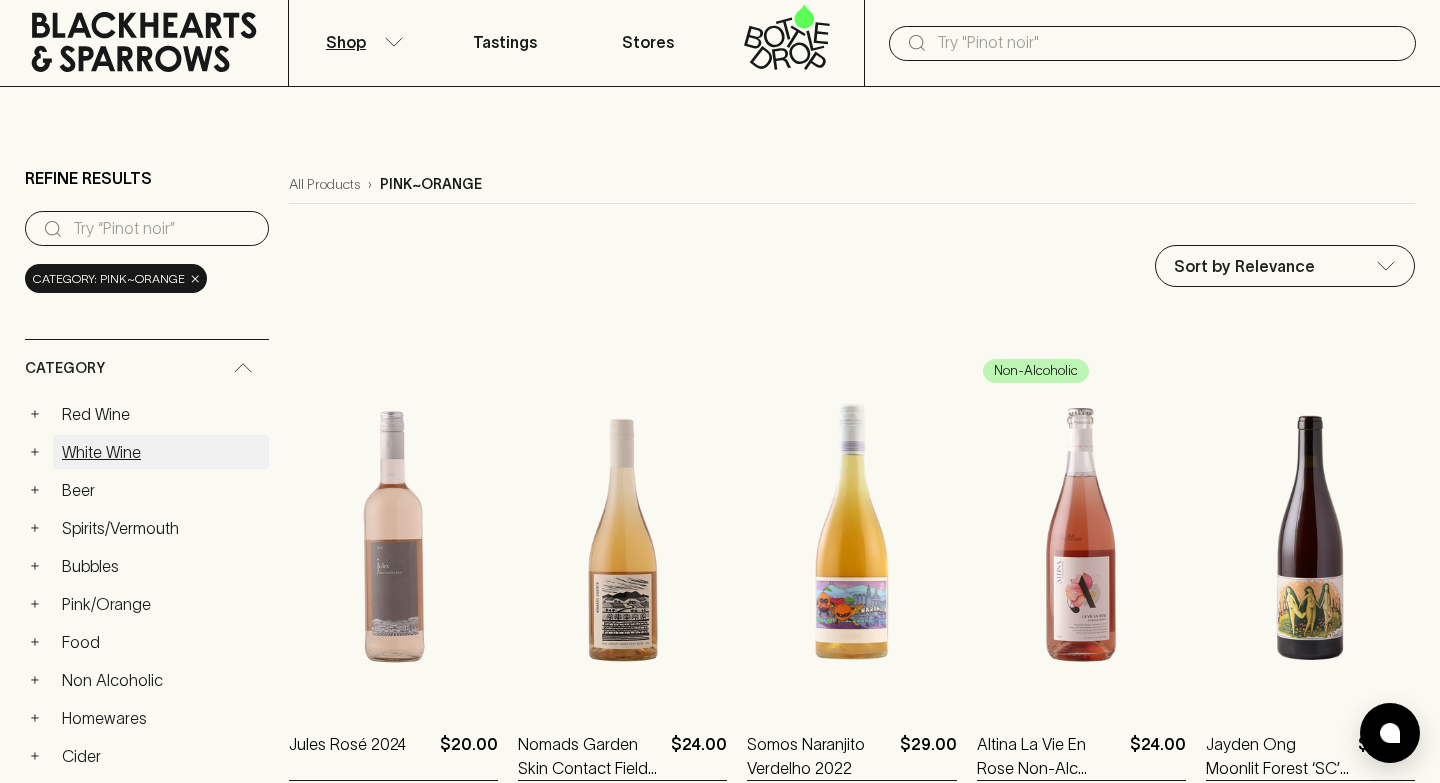 scroll, scrollTop: 53, scrollLeft: 0, axis: vertical 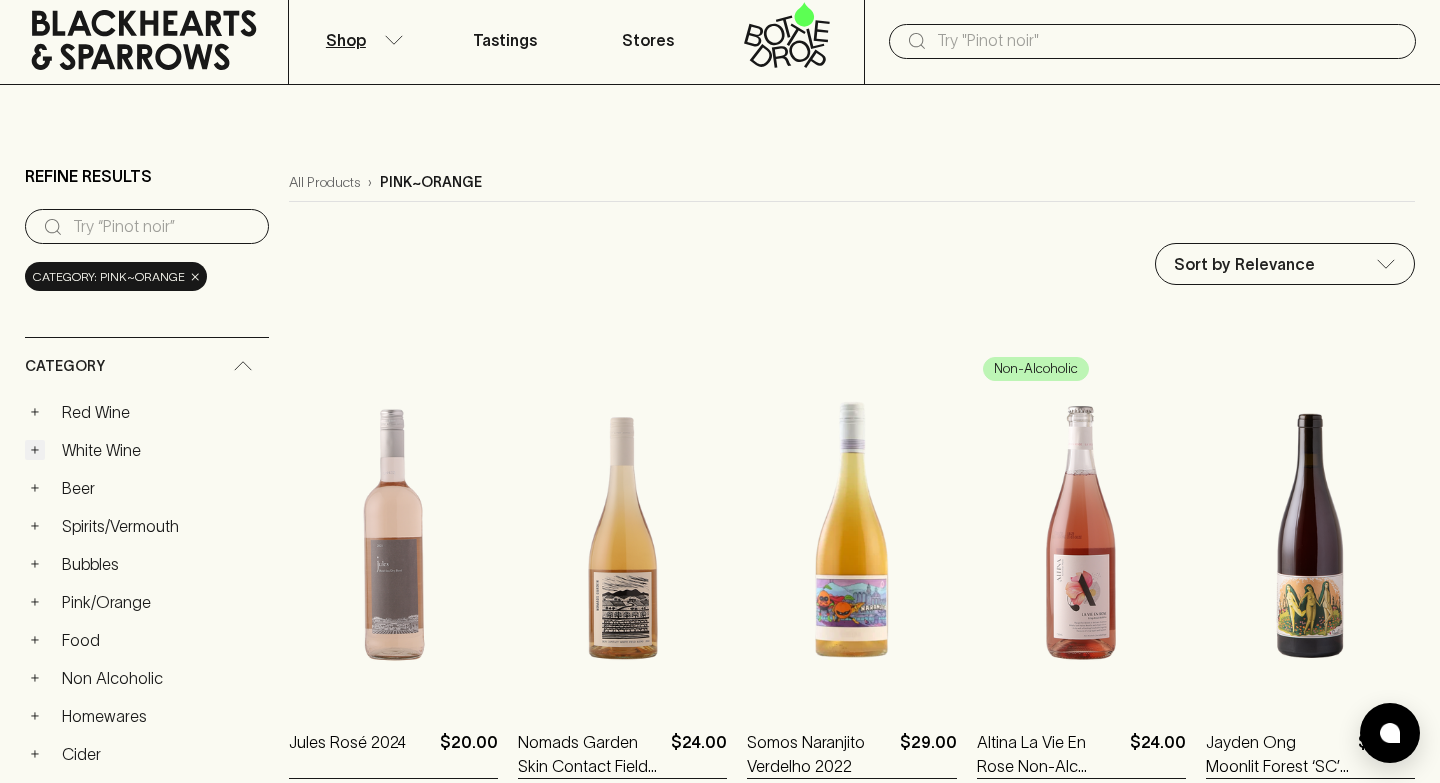 click on "+" at bounding box center [35, 450] 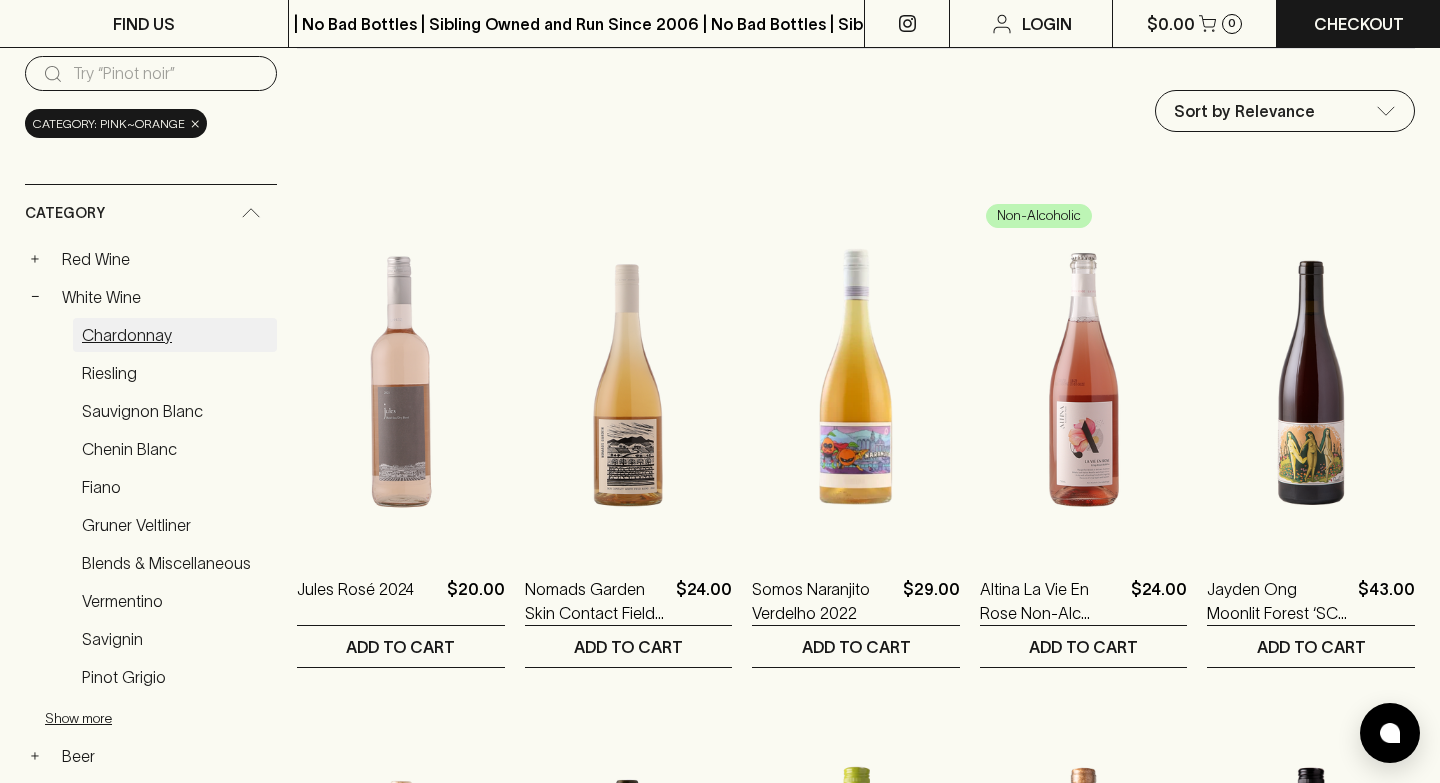 scroll, scrollTop: 208, scrollLeft: 0, axis: vertical 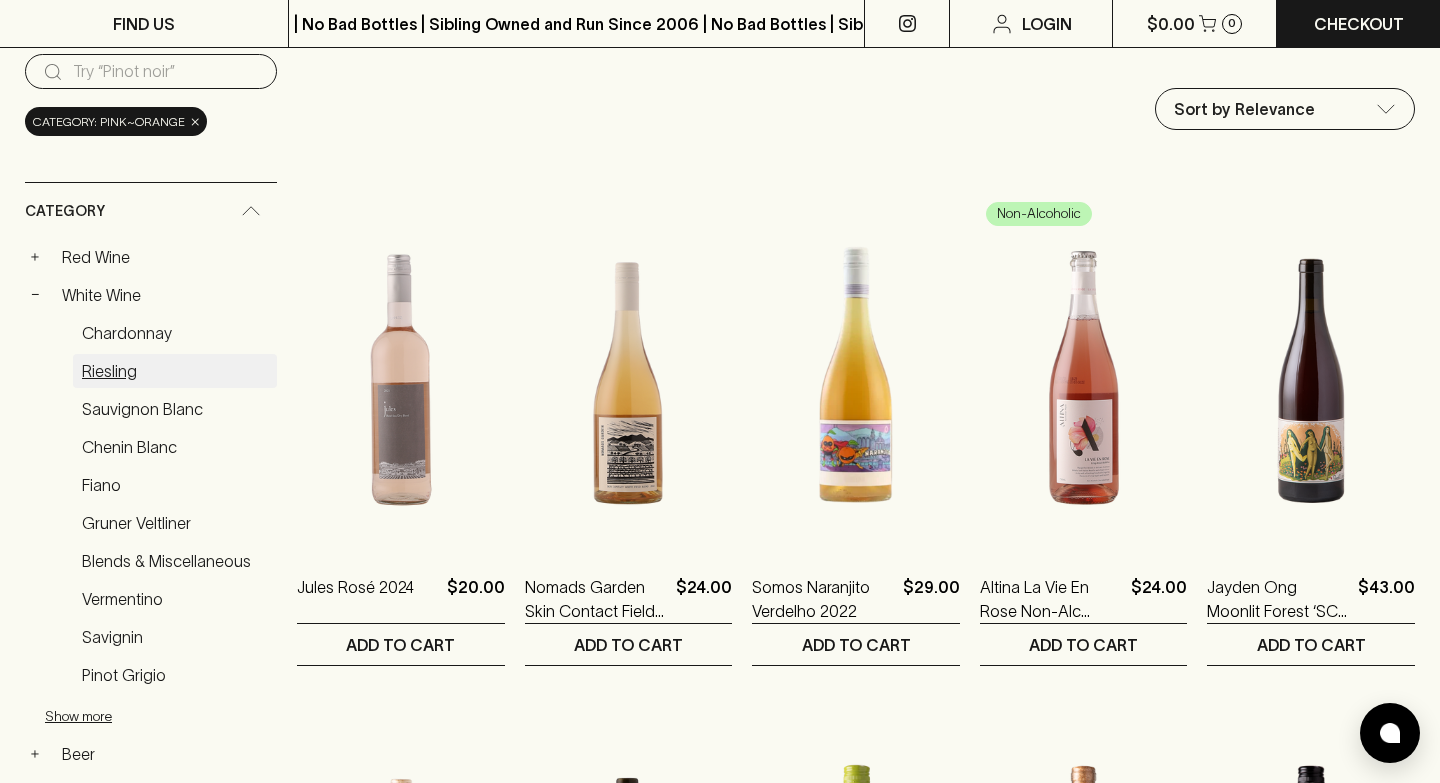 click on "Riesling" at bounding box center [175, 371] 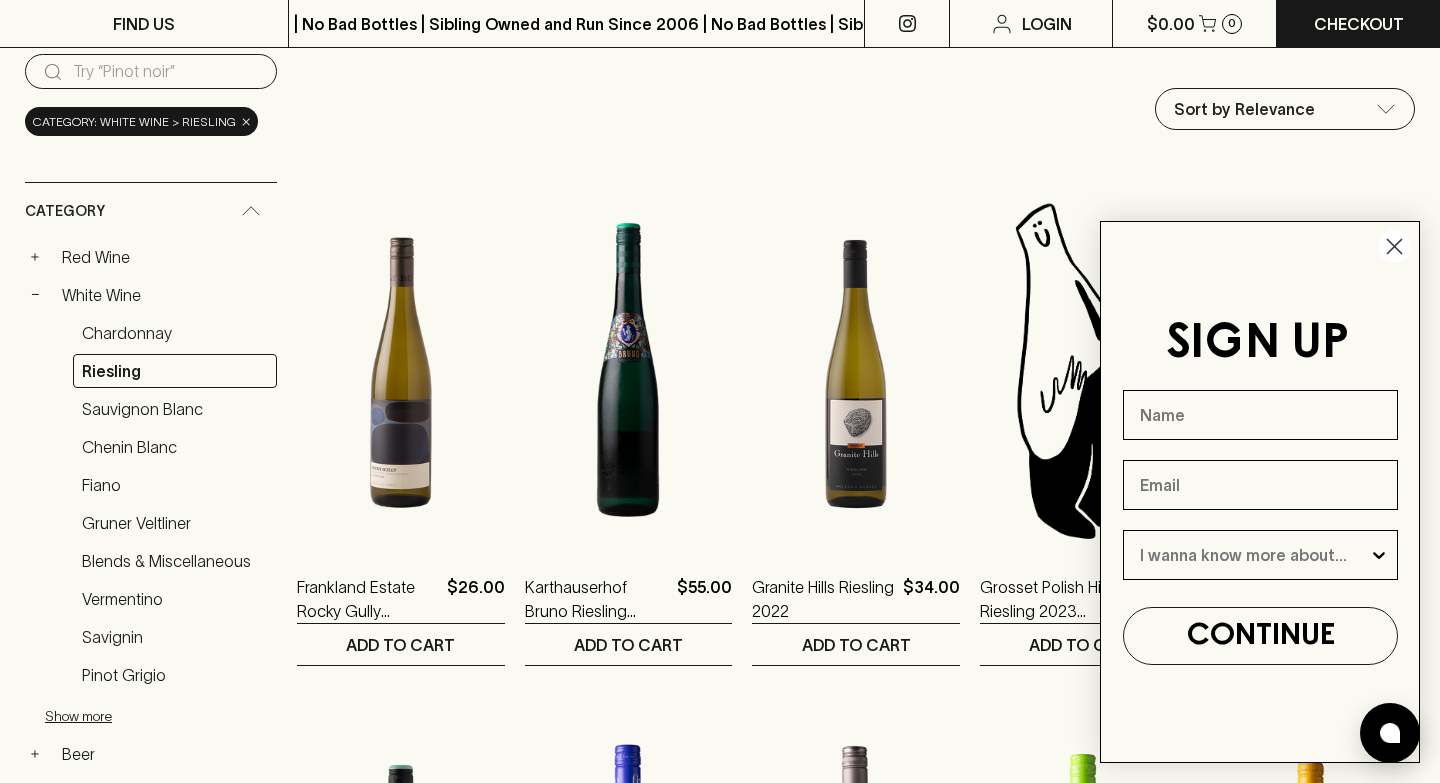 click 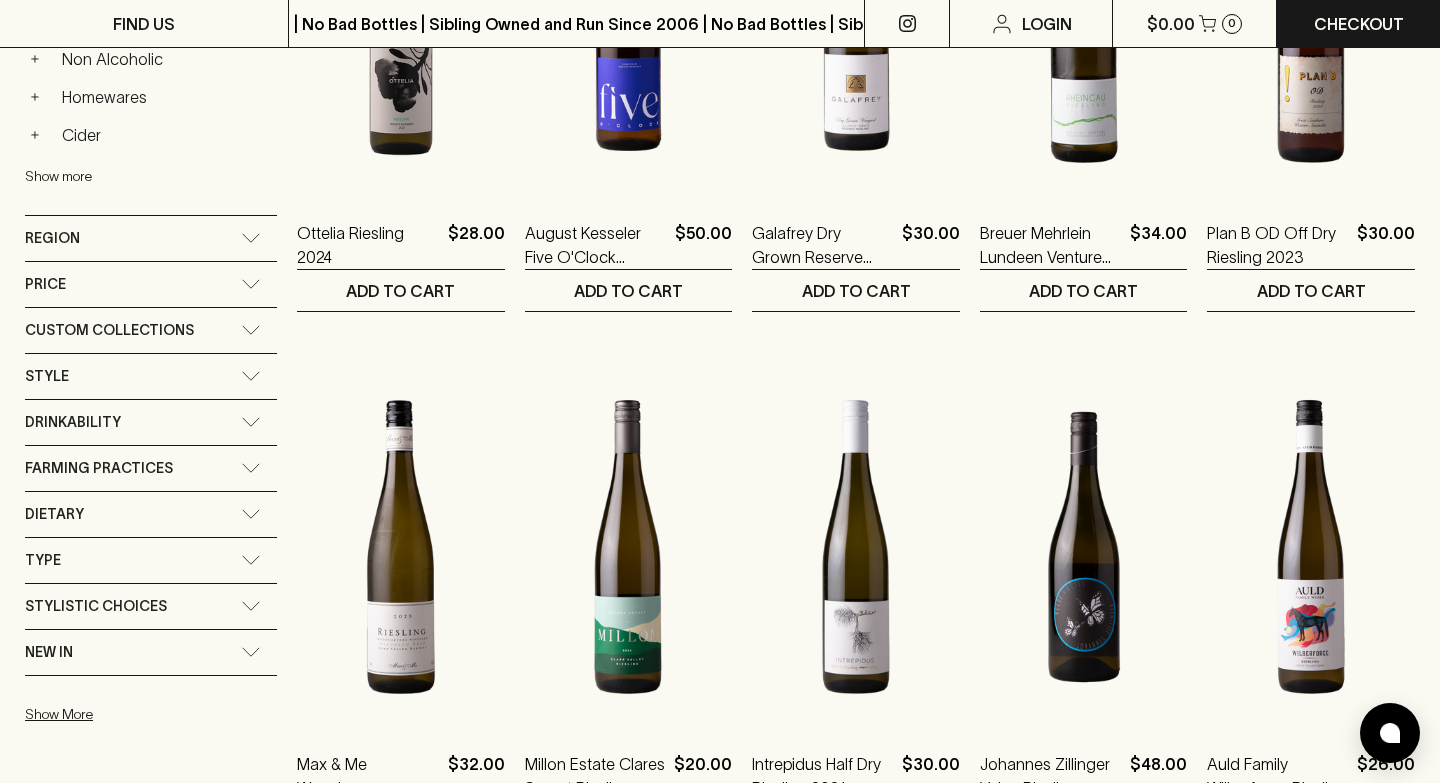 scroll, scrollTop: 1114, scrollLeft: 0, axis: vertical 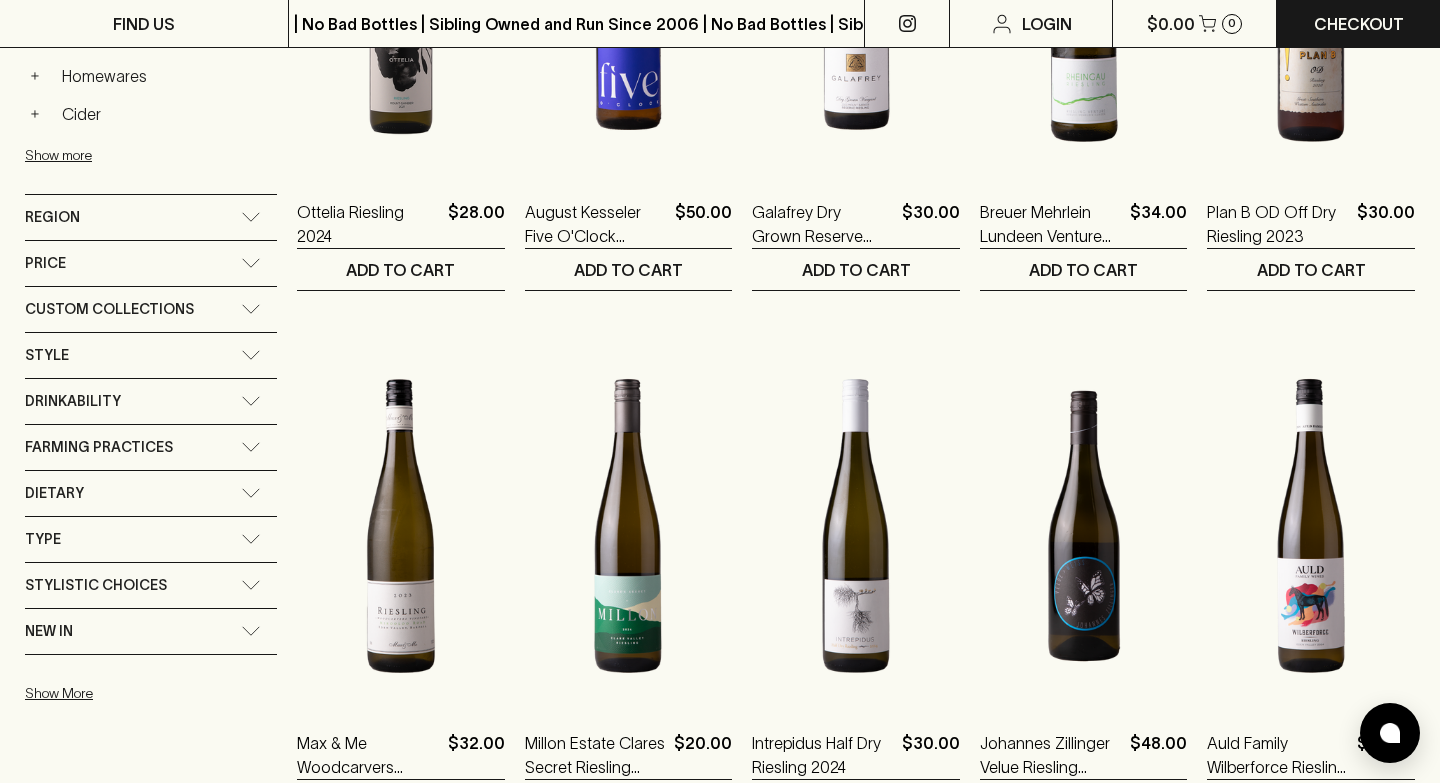 click on "Drinkability" at bounding box center [151, 401] 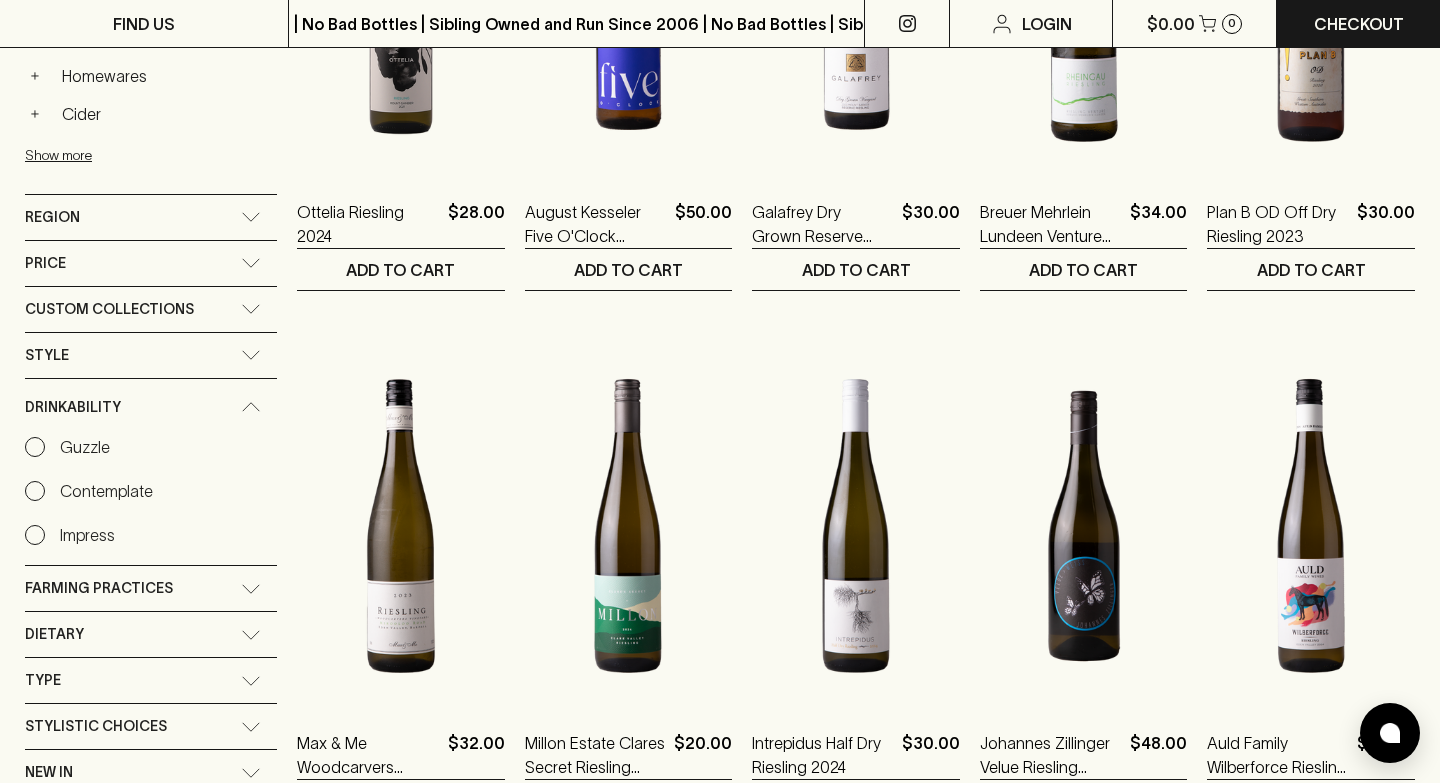 click on "Guzzle" at bounding box center [85, 447] 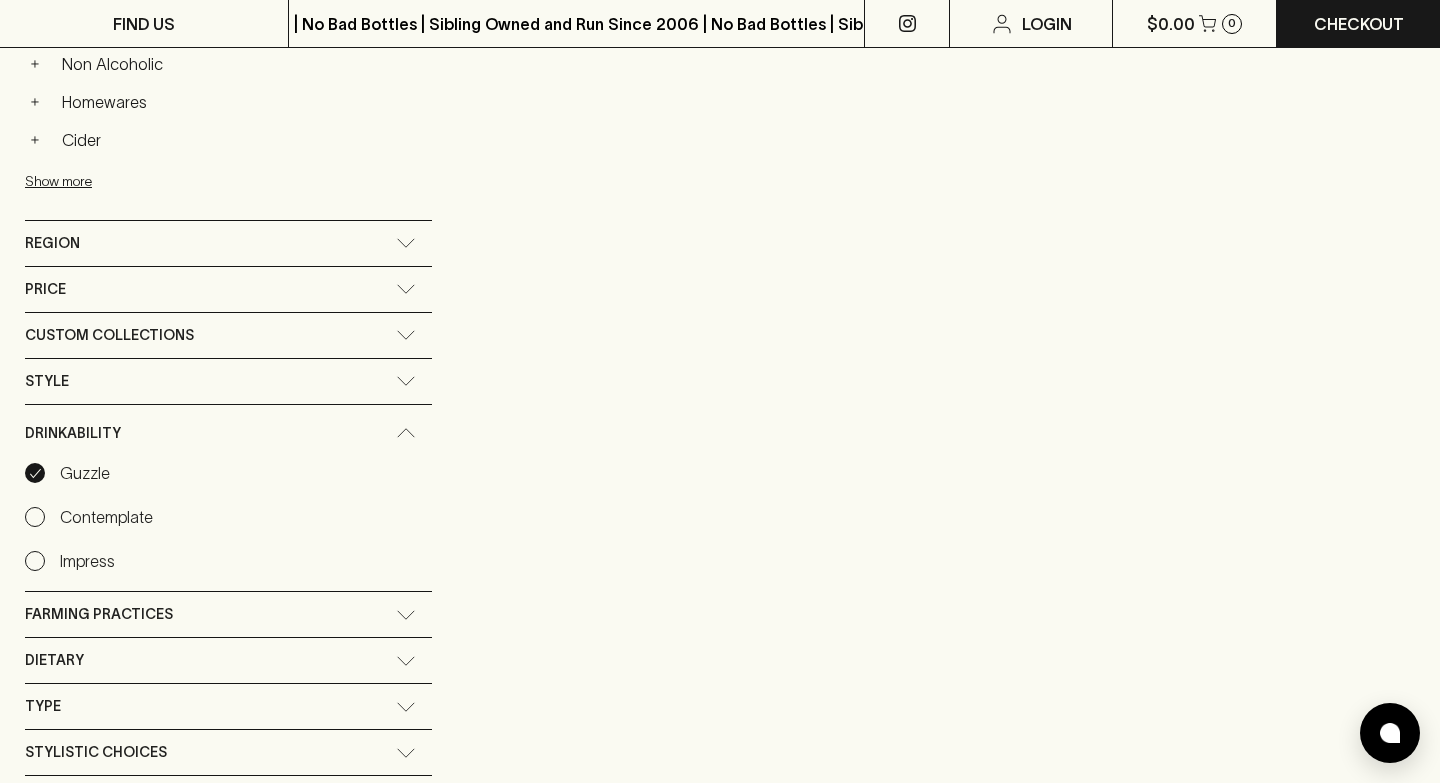 scroll, scrollTop: 1143, scrollLeft: 0, axis: vertical 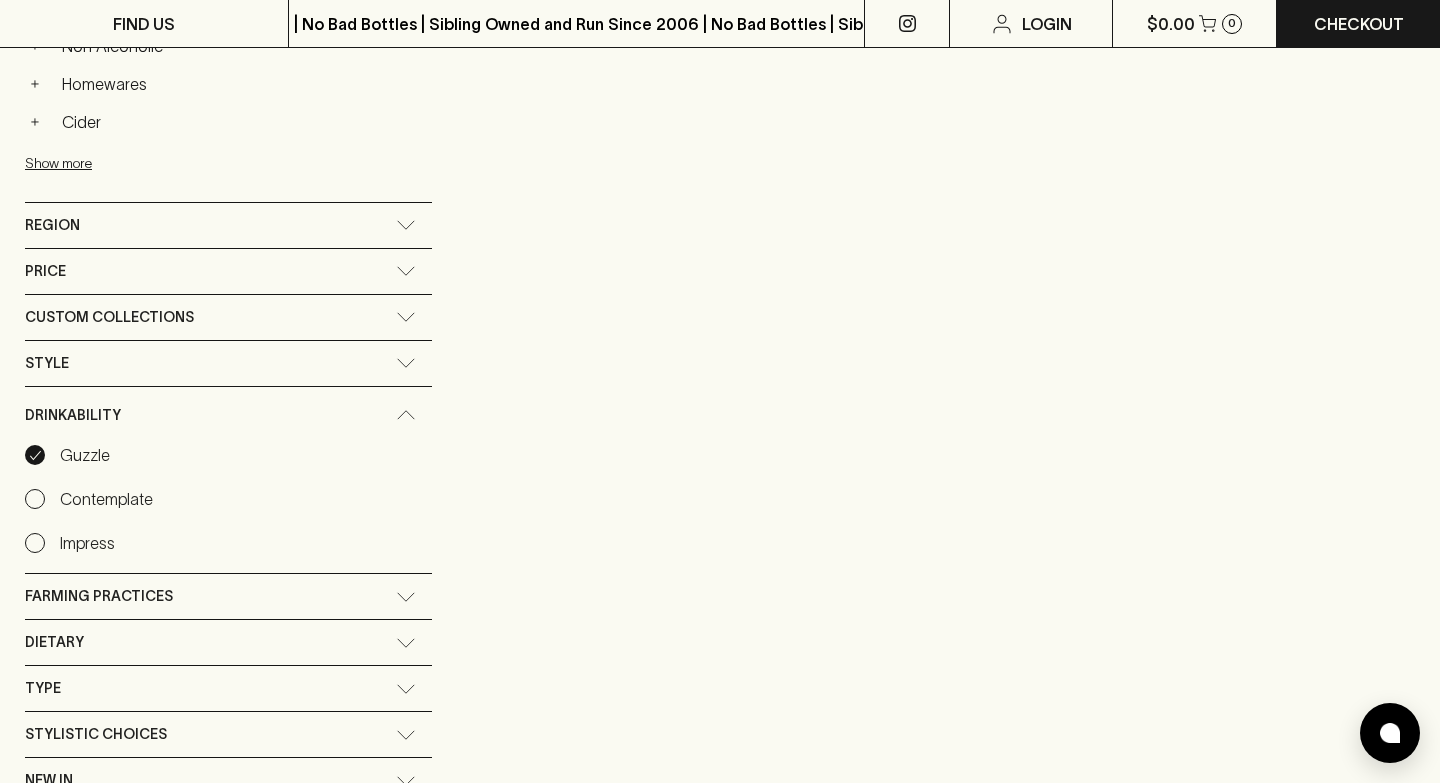 click on "Contemplate" at bounding box center (106, 499) 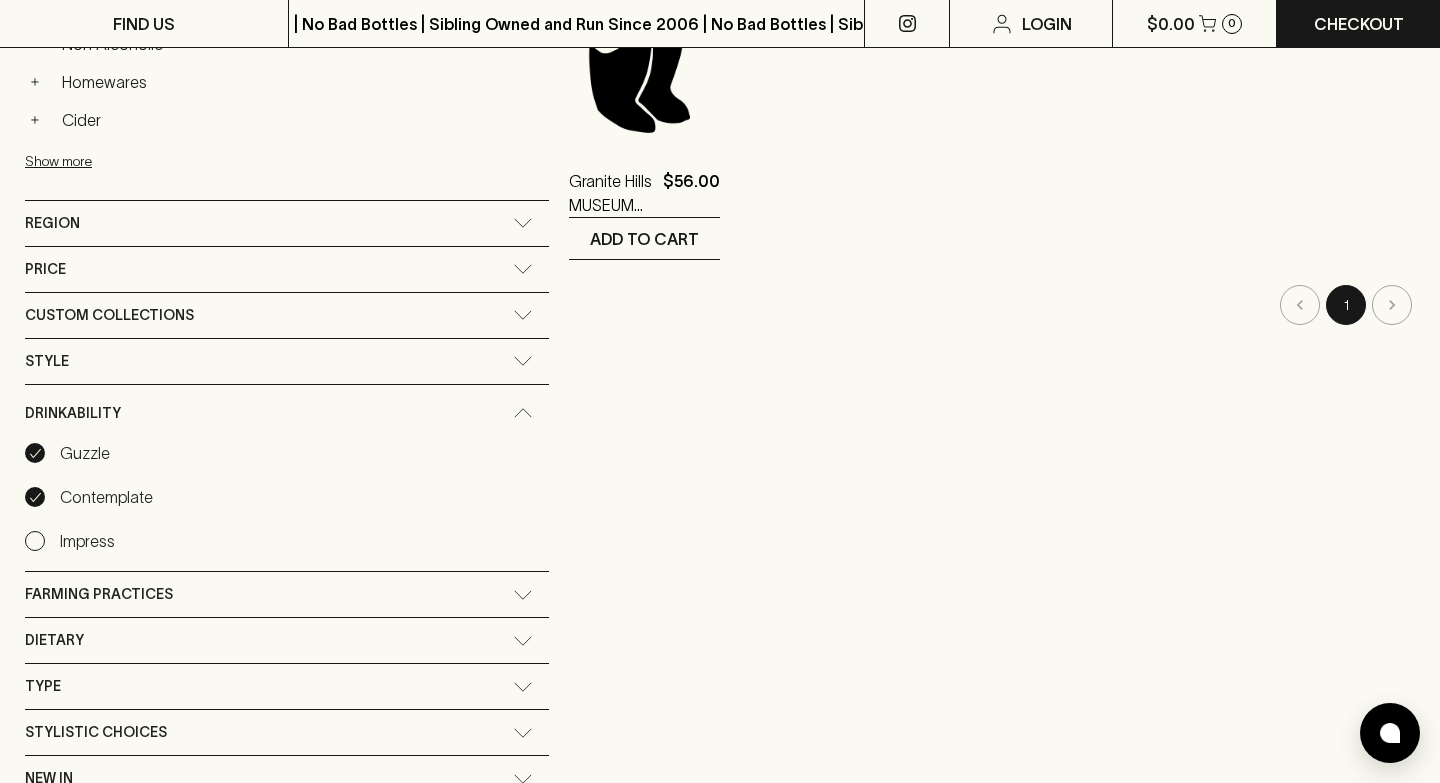 scroll, scrollTop: 1155, scrollLeft: 0, axis: vertical 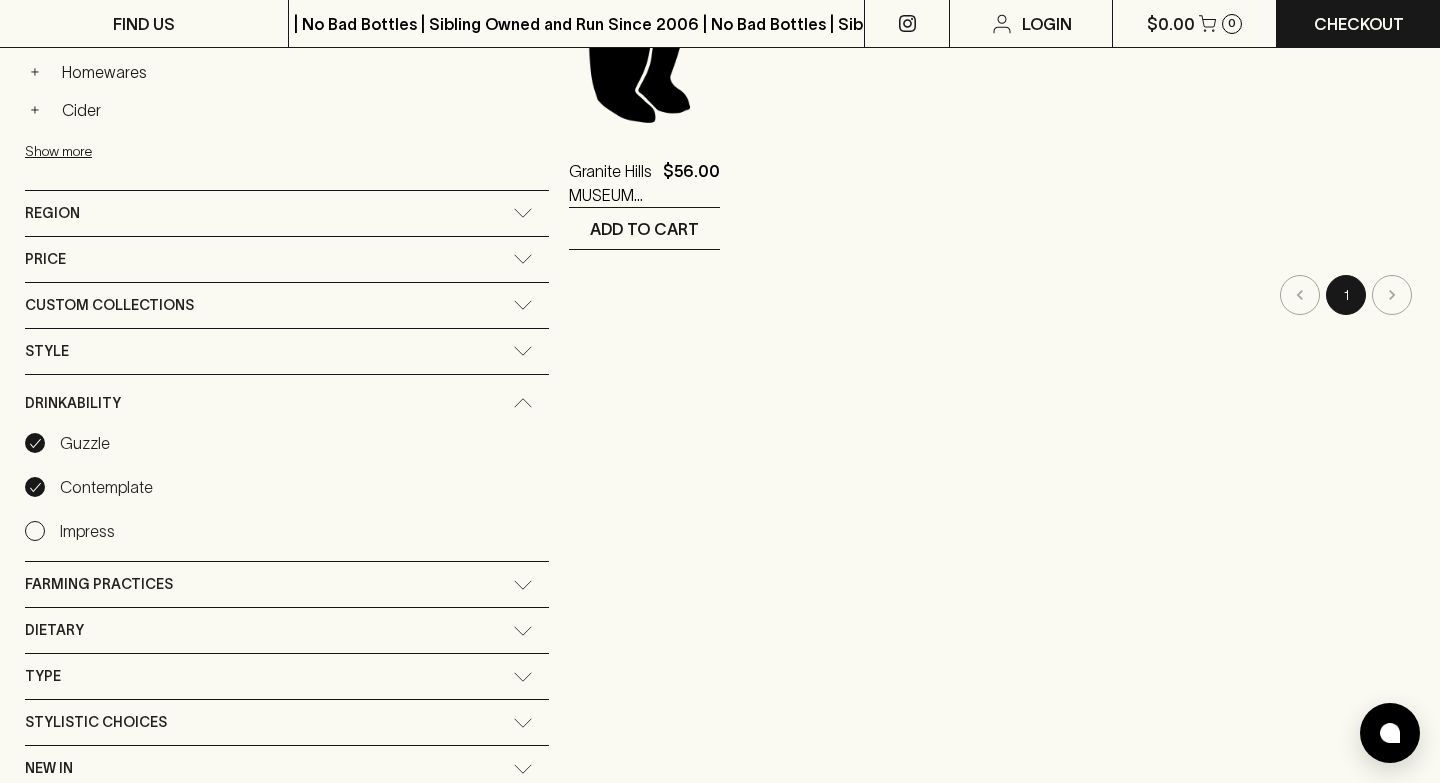 click on "Impress" at bounding box center [287, 531] 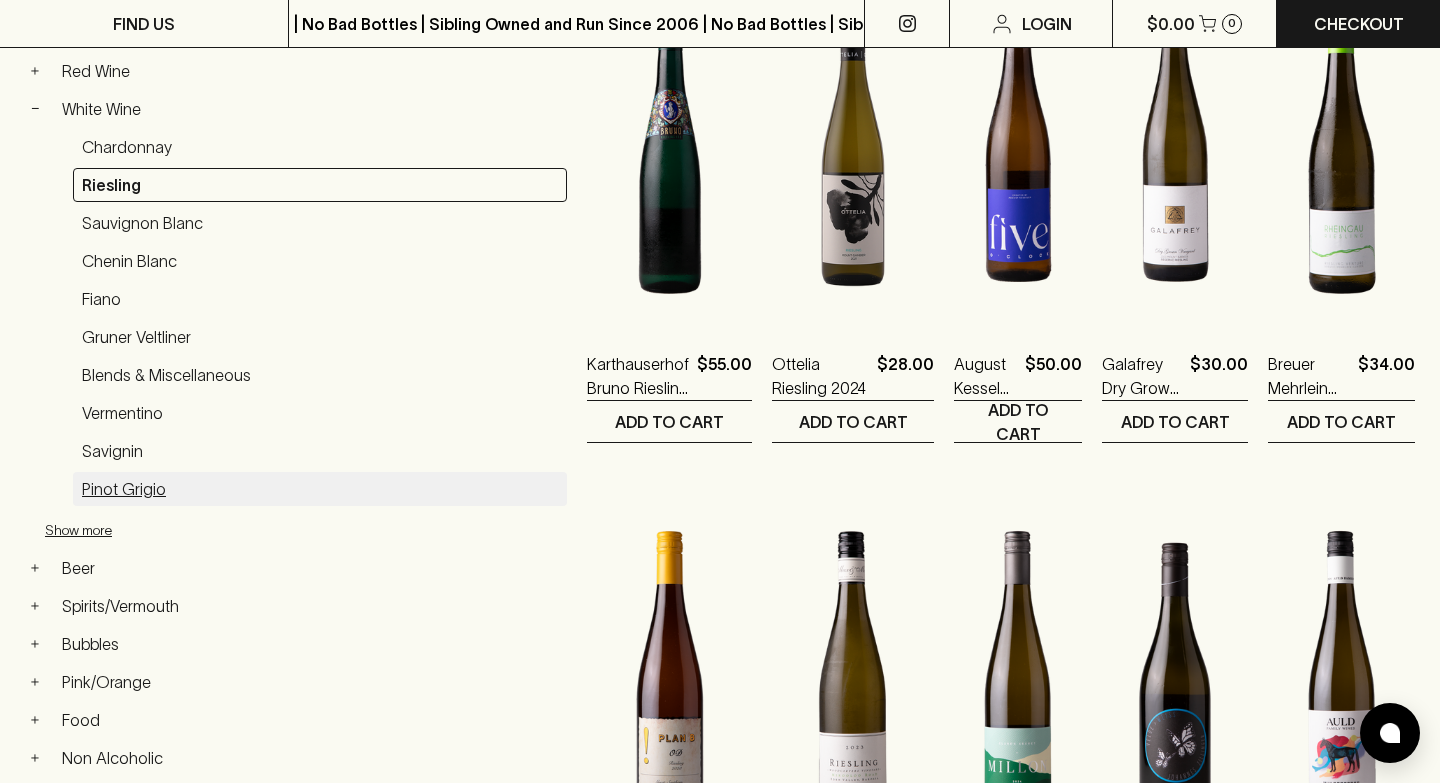 scroll, scrollTop: 425, scrollLeft: 0, axis: vertical 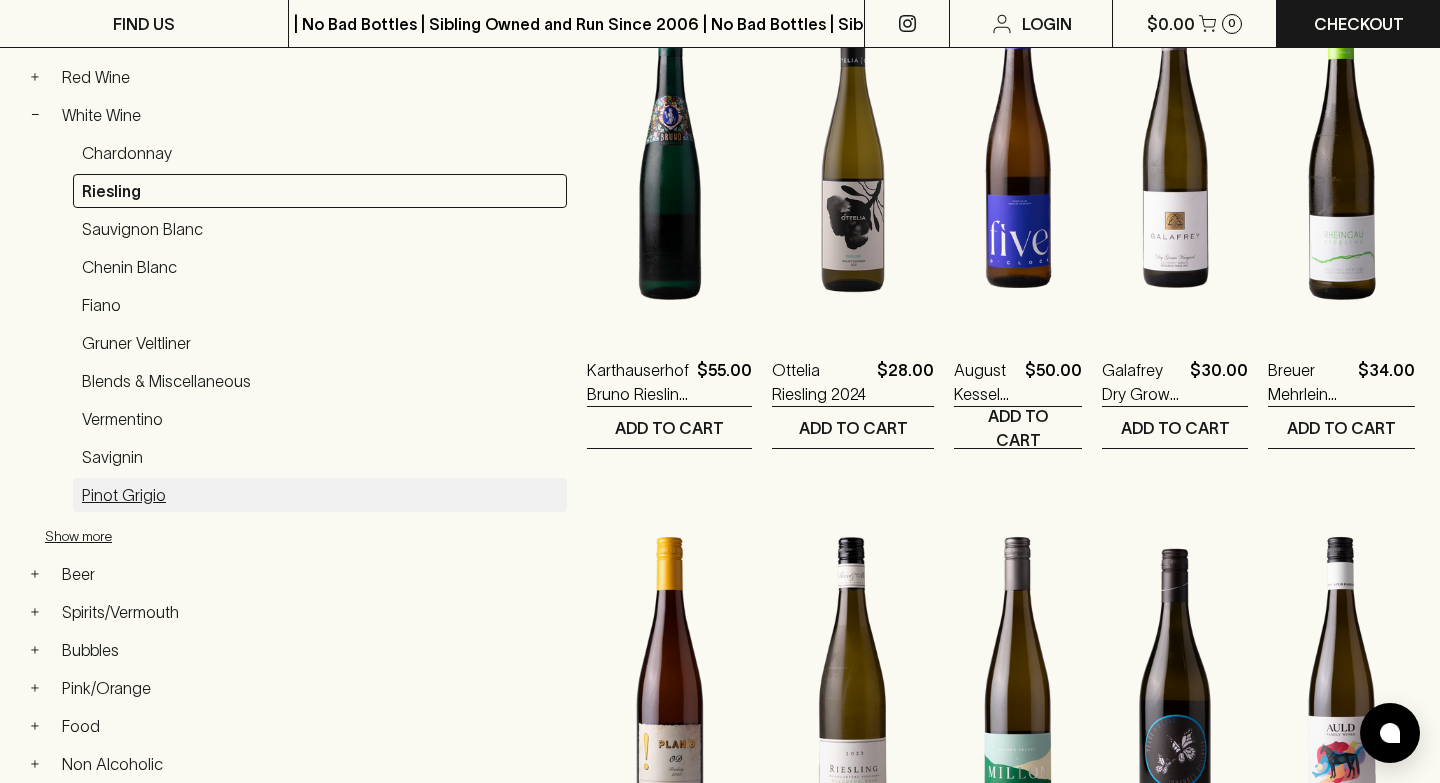 click on "Pinot Grigio" at bounding box center (320, 495) 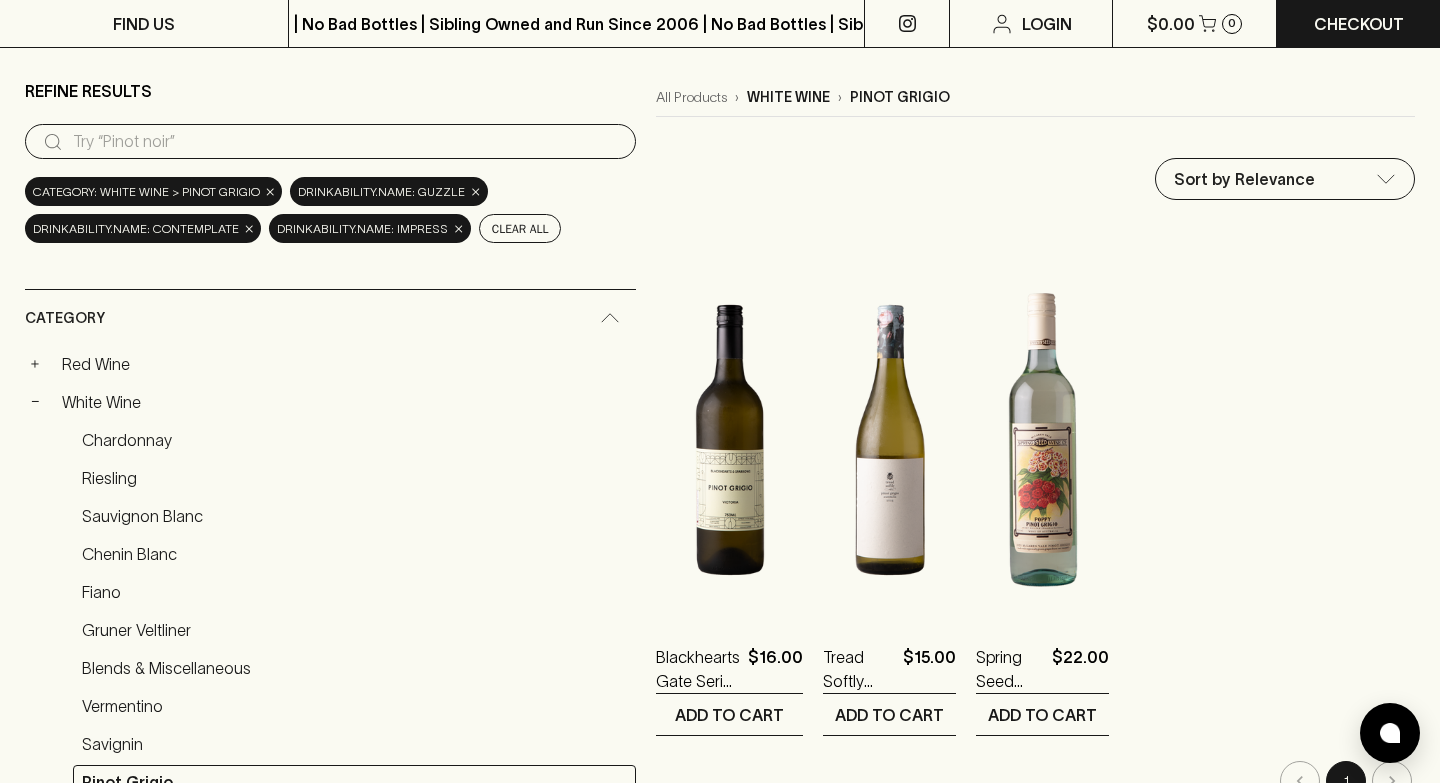 scroll, scrollTop: 0, scrollLeft: 0, axis: both 